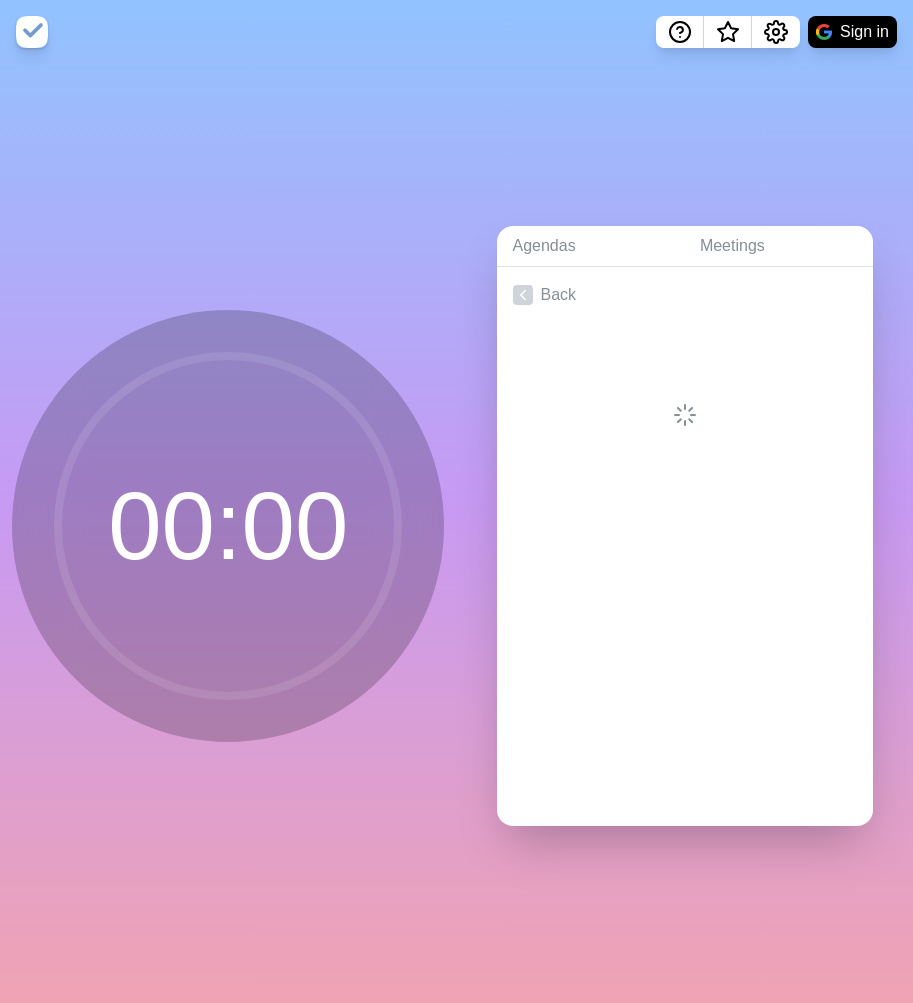 scroll, scrollTop: 0, scrollLeft: 0, axis: both 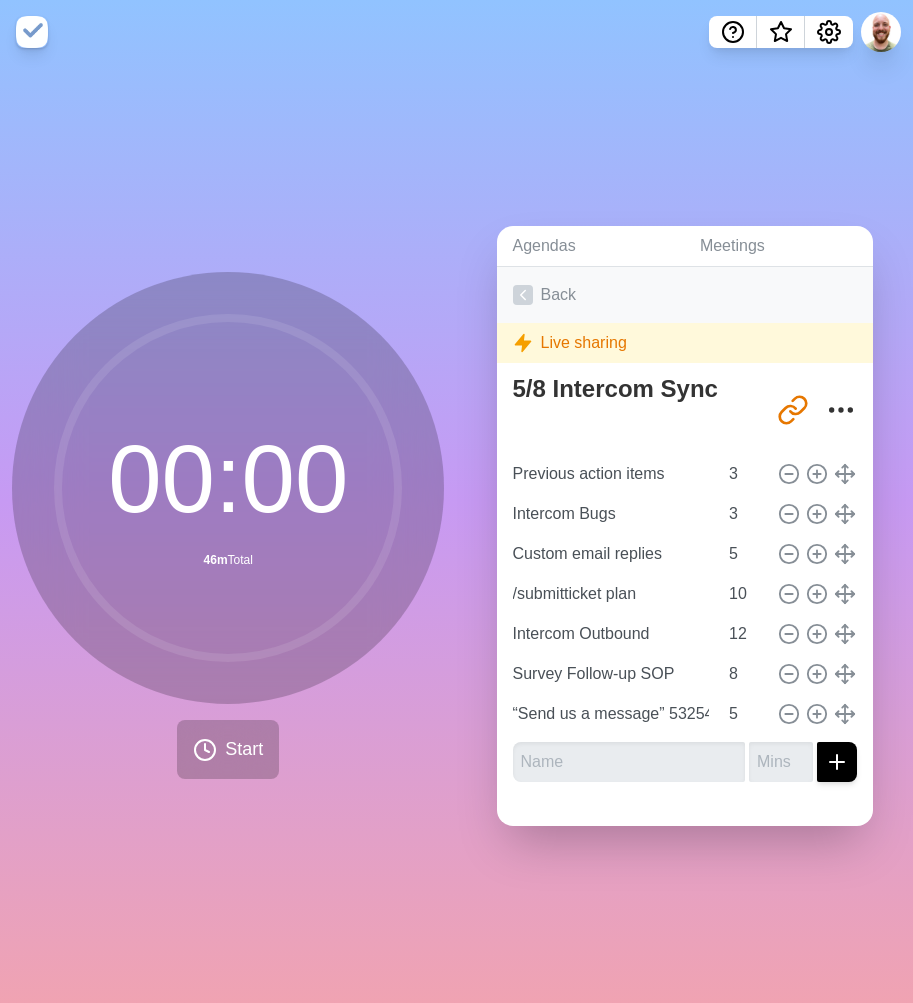 click on "Back" at bounding box center [685, 295] 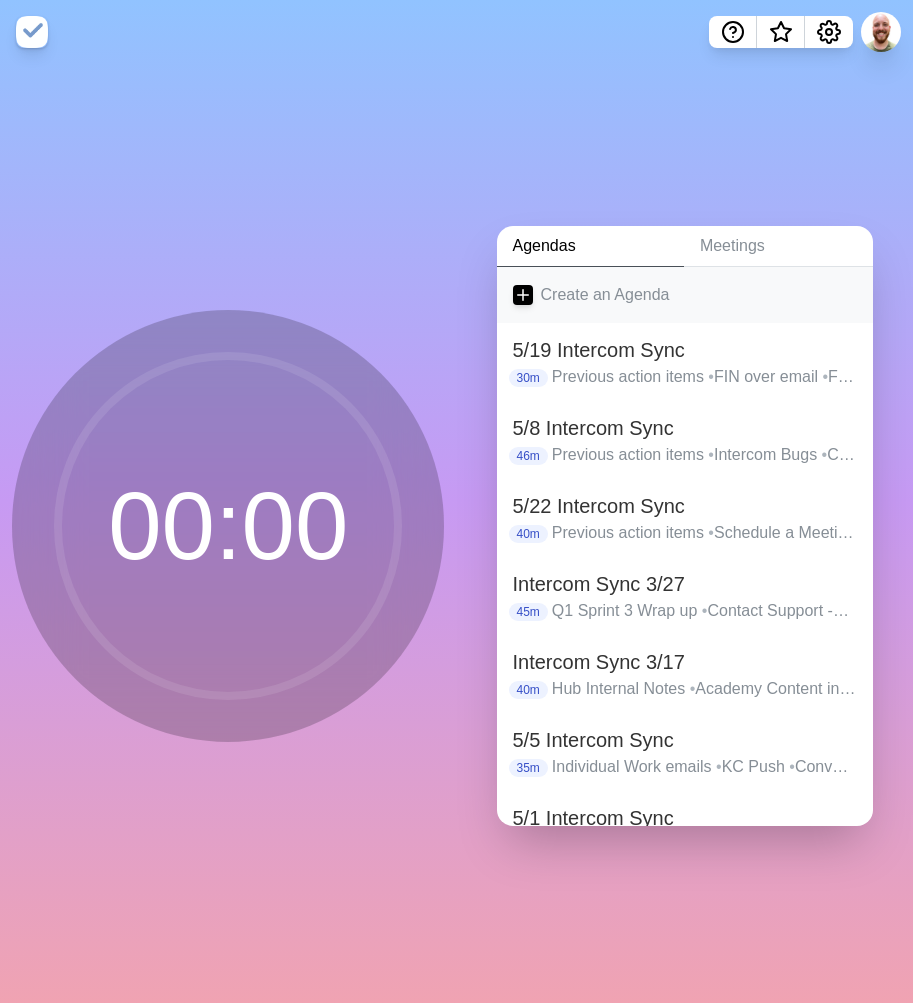 click on "Create an Agenda" at bounding box center [685, 295] 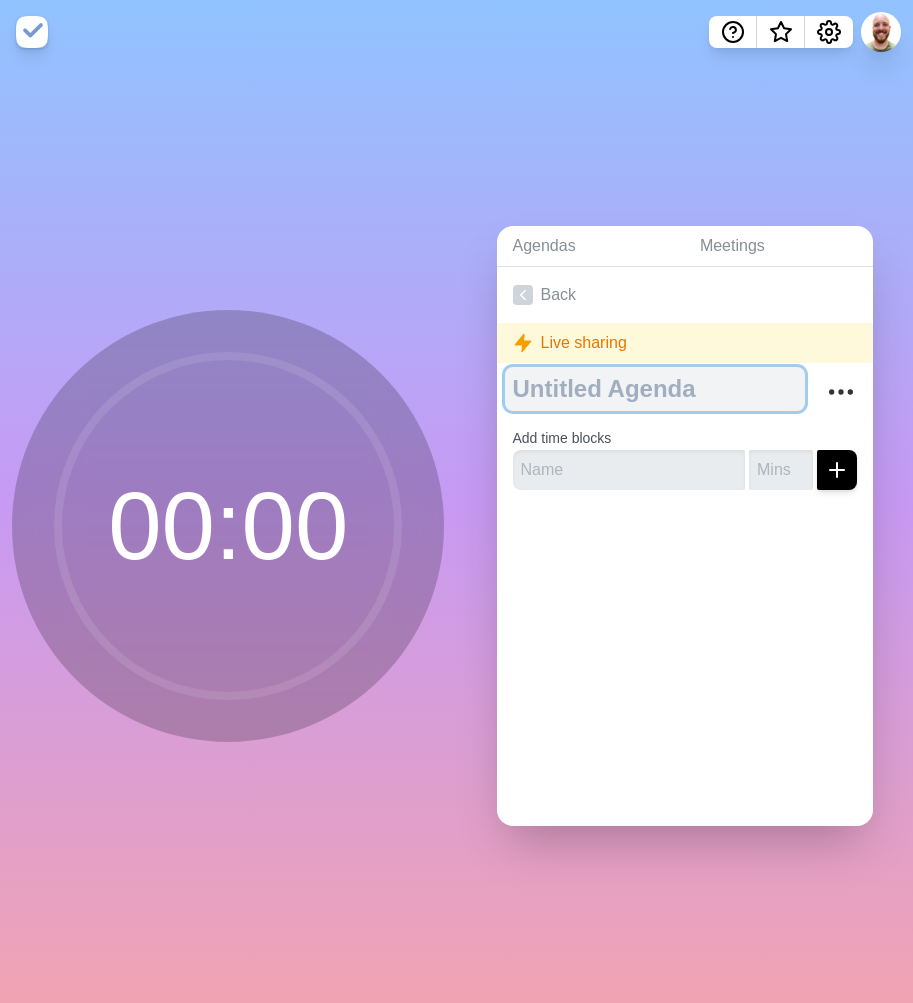 click at bounding box center (655, 389) 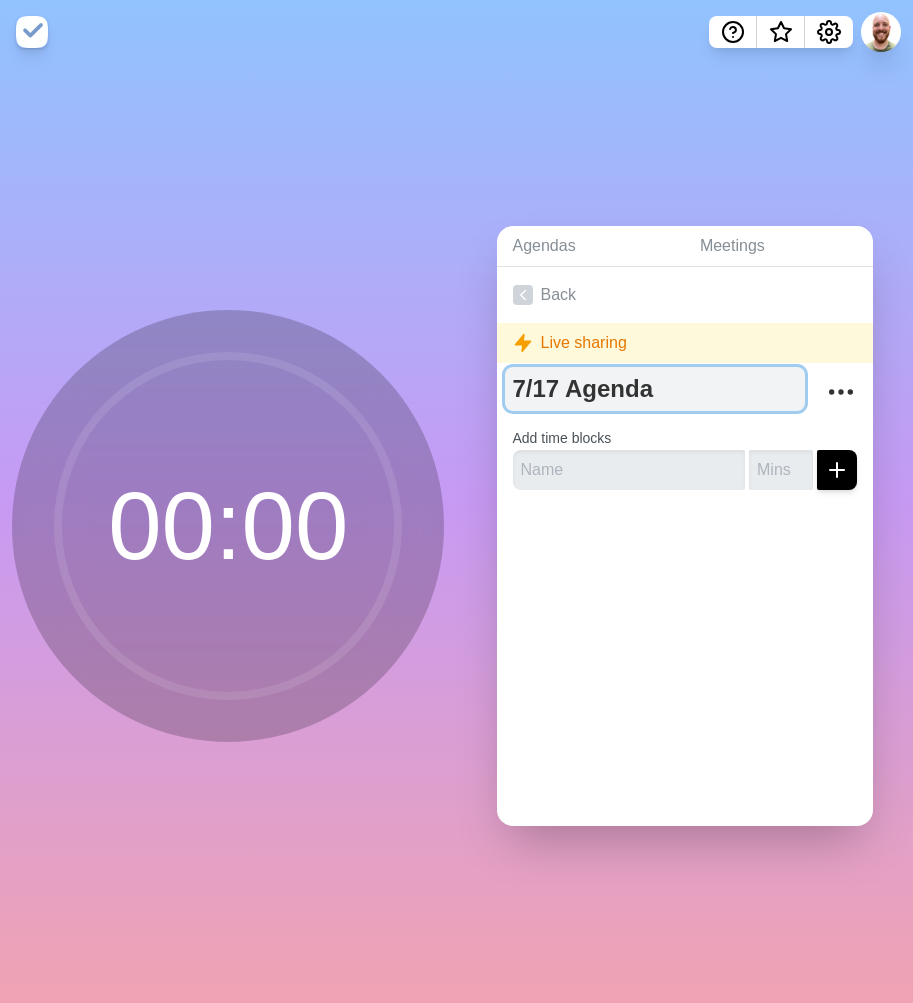 type on "7/17 Agenda" 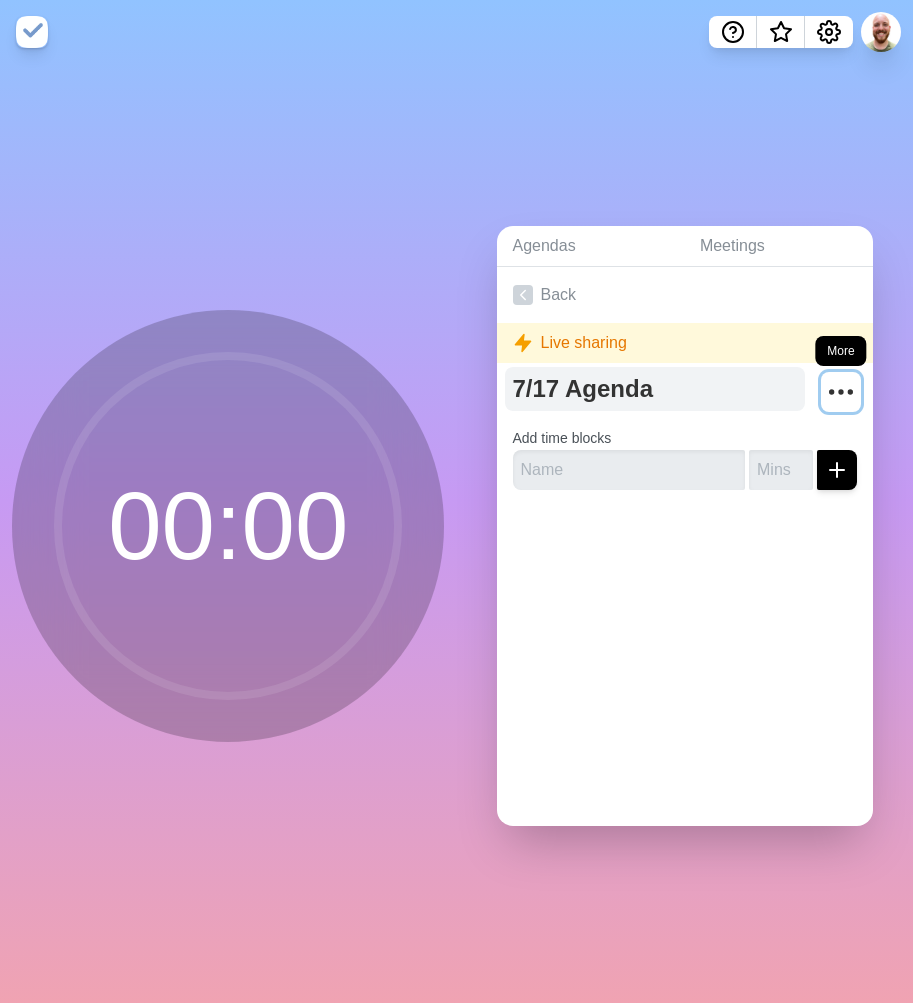 type 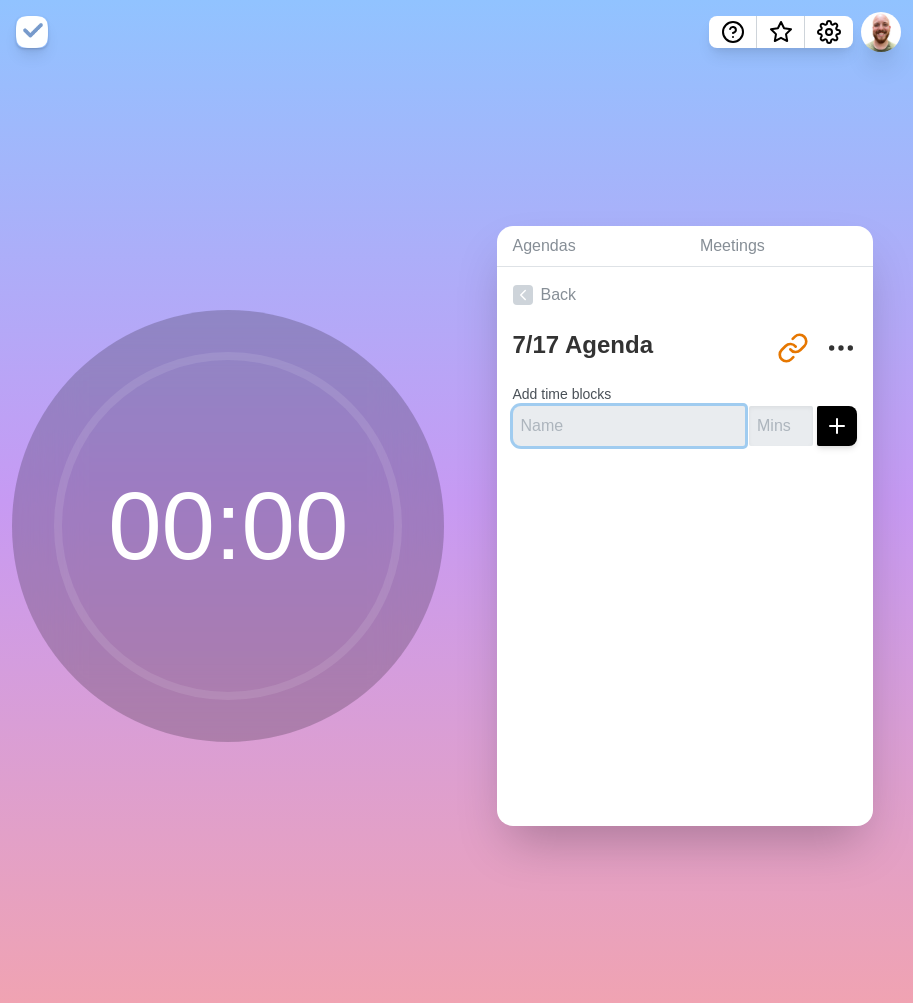 click at bounding box center (629, 426) 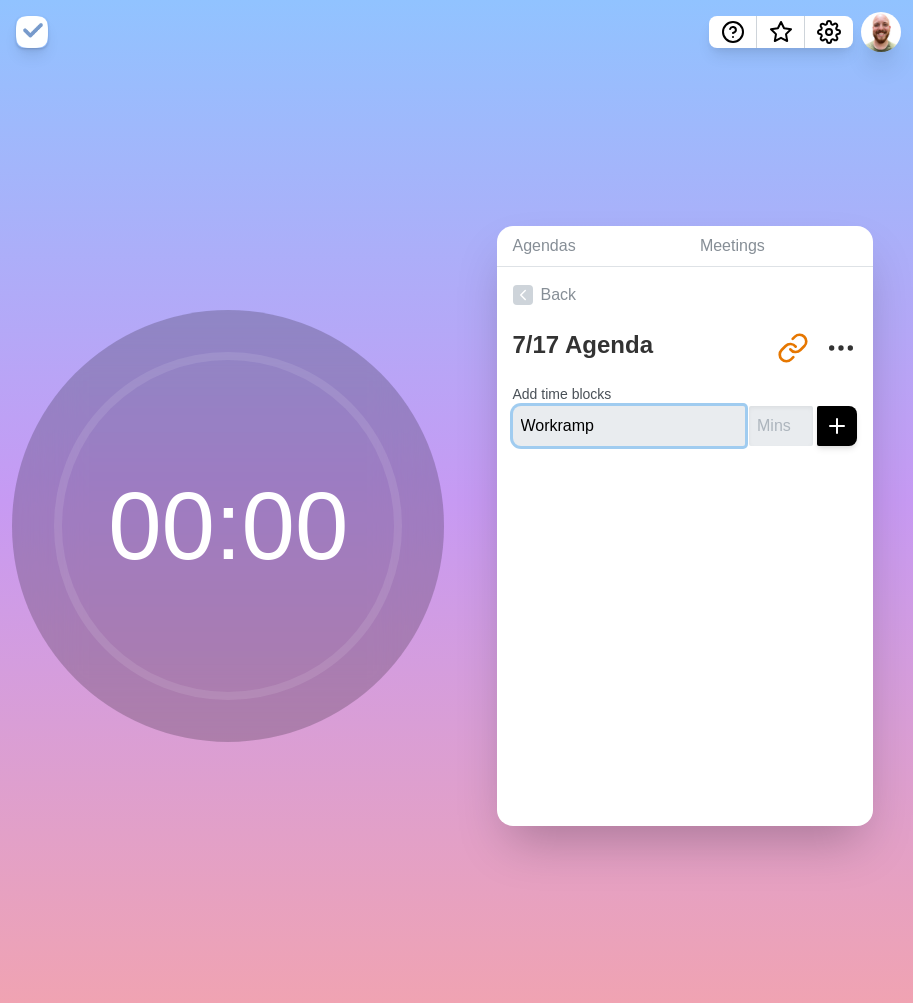 type on "Workramp" 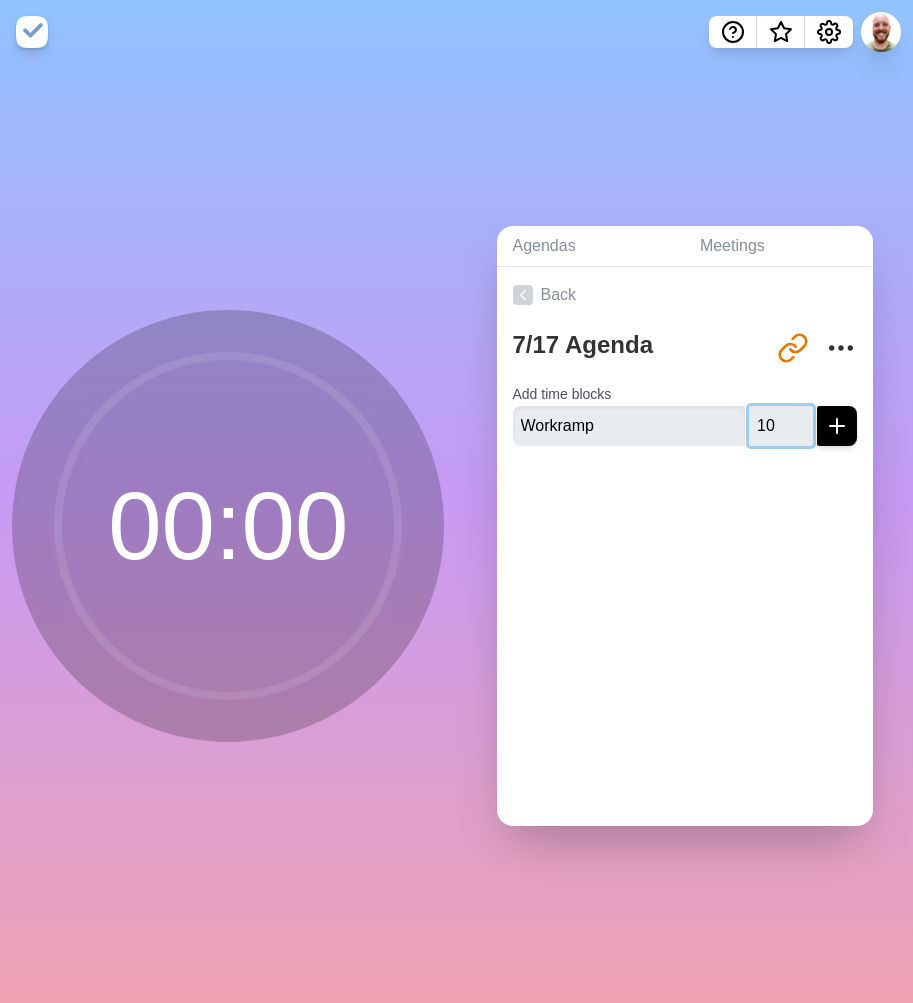 type on "10" 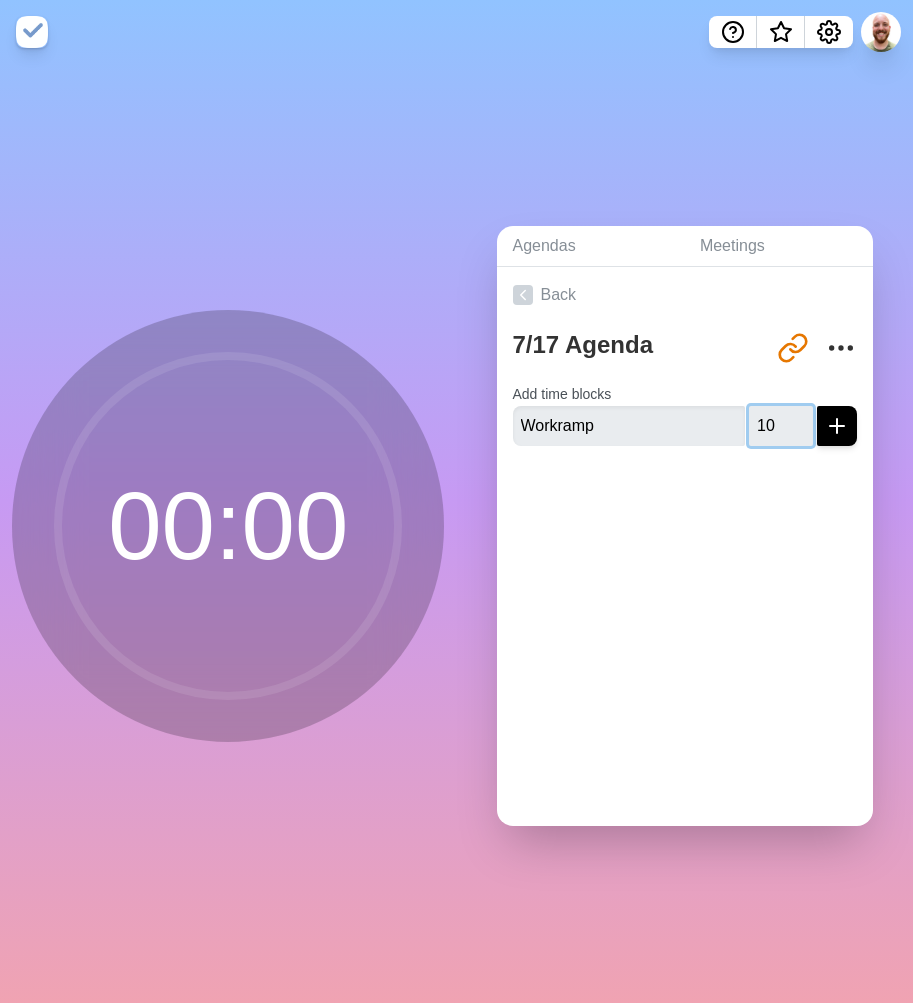 click at bounding box center [837, 426] 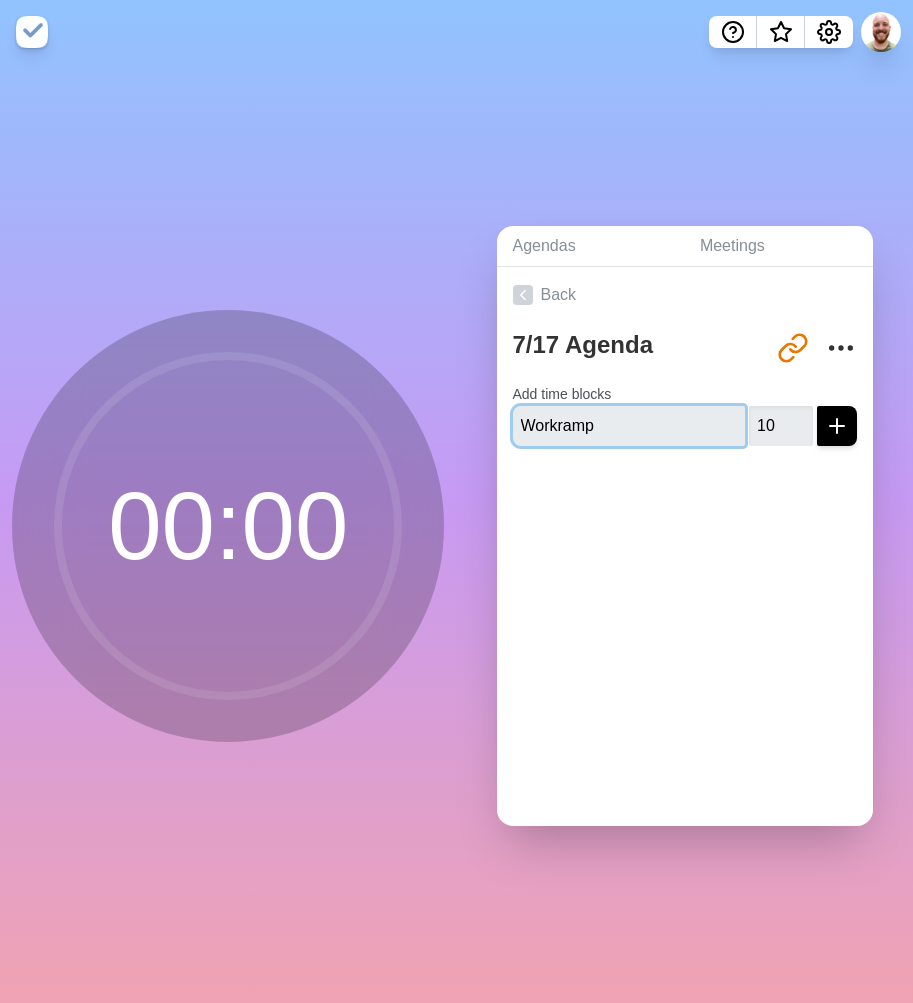 type 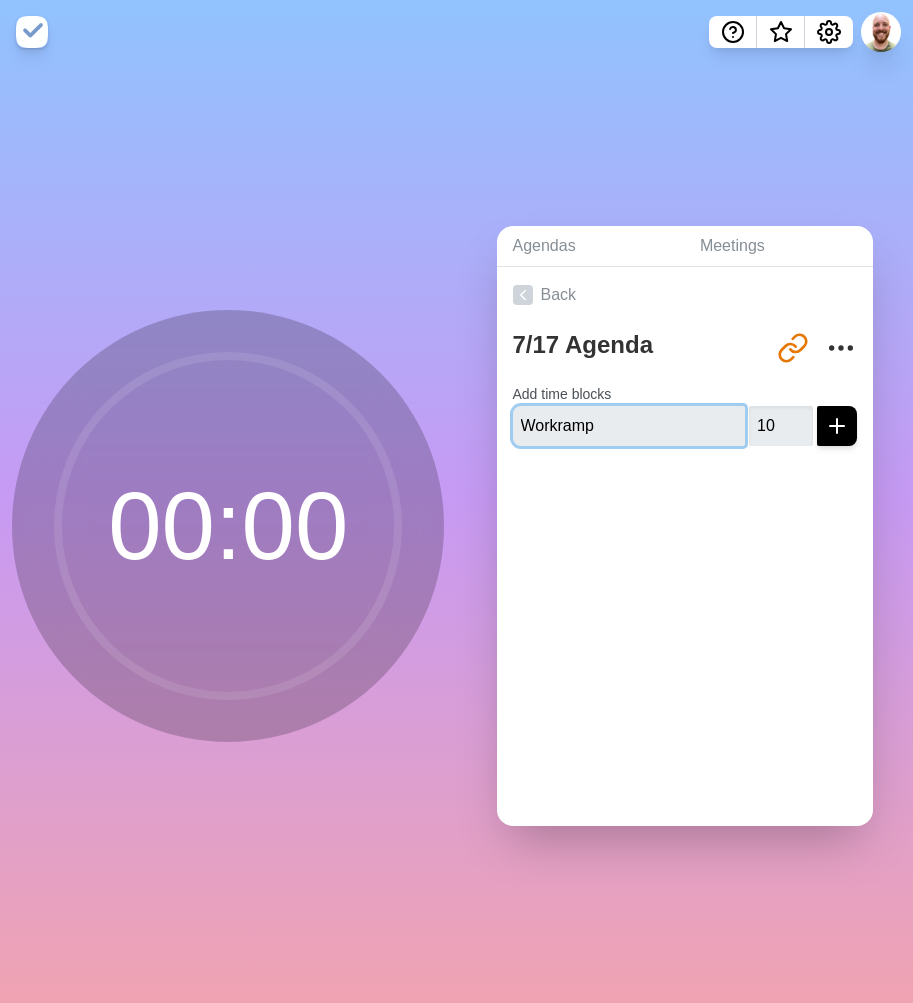 type 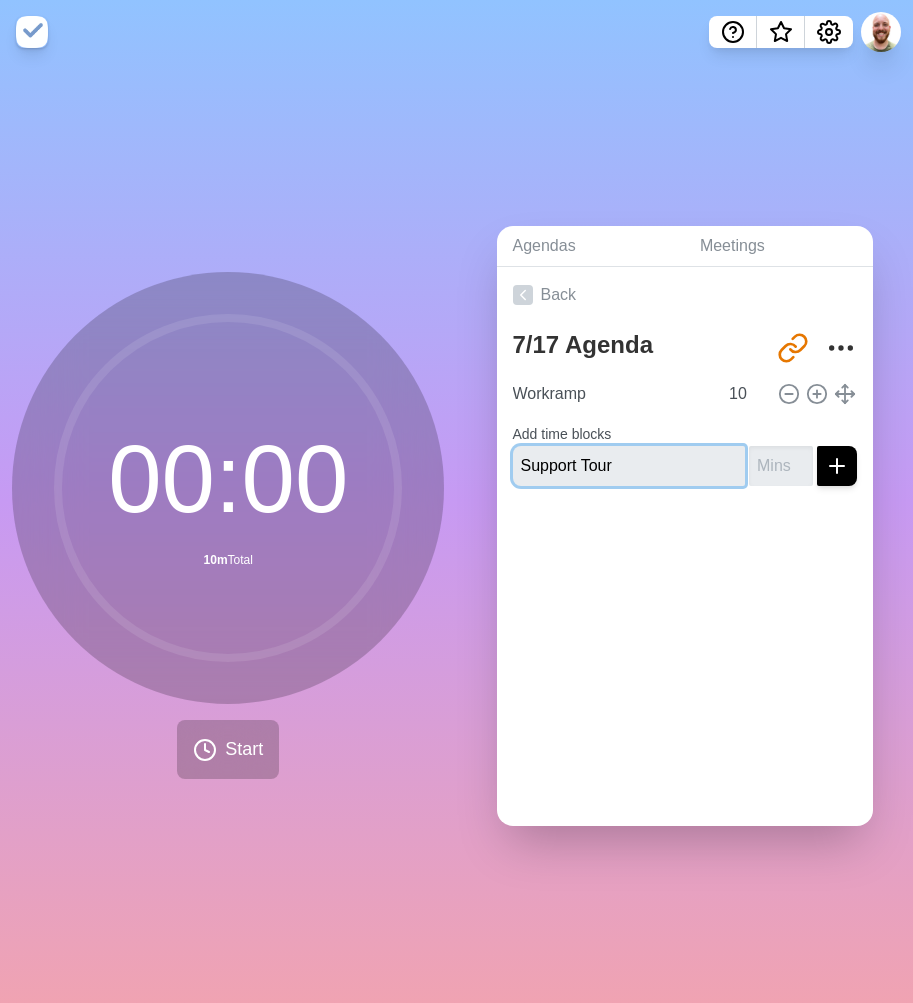 type on "Support Tour" 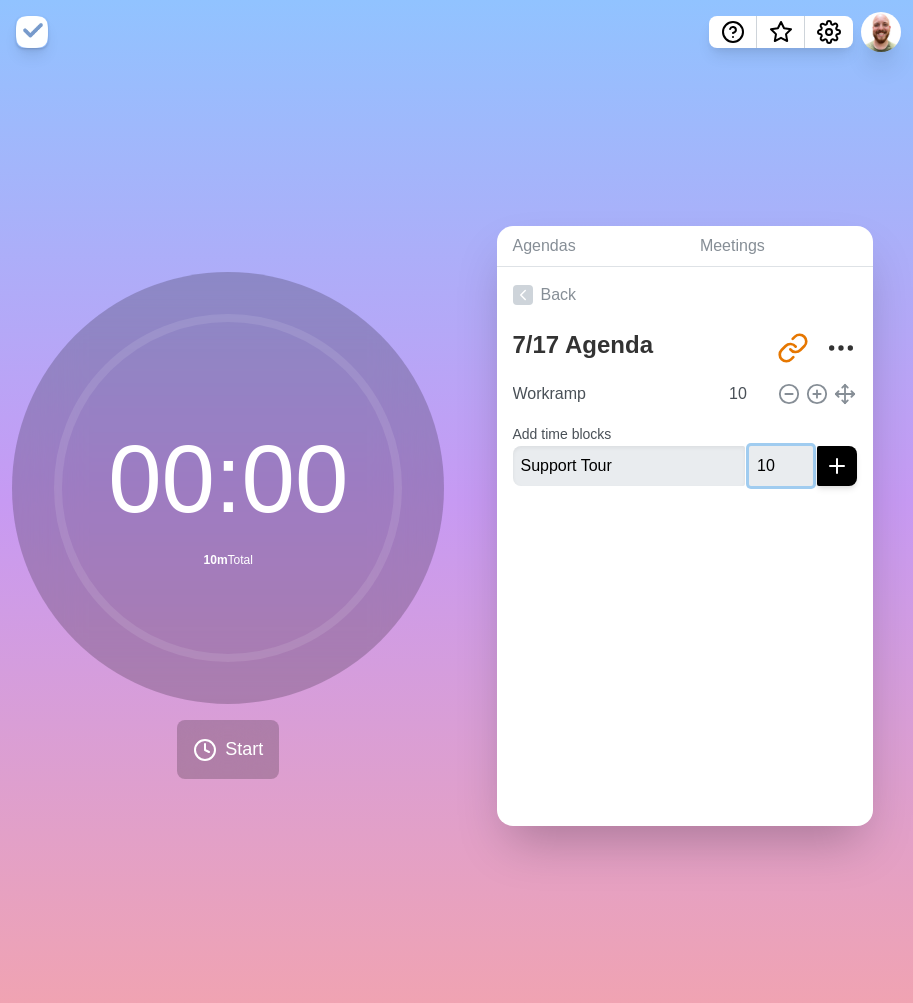type on "10" 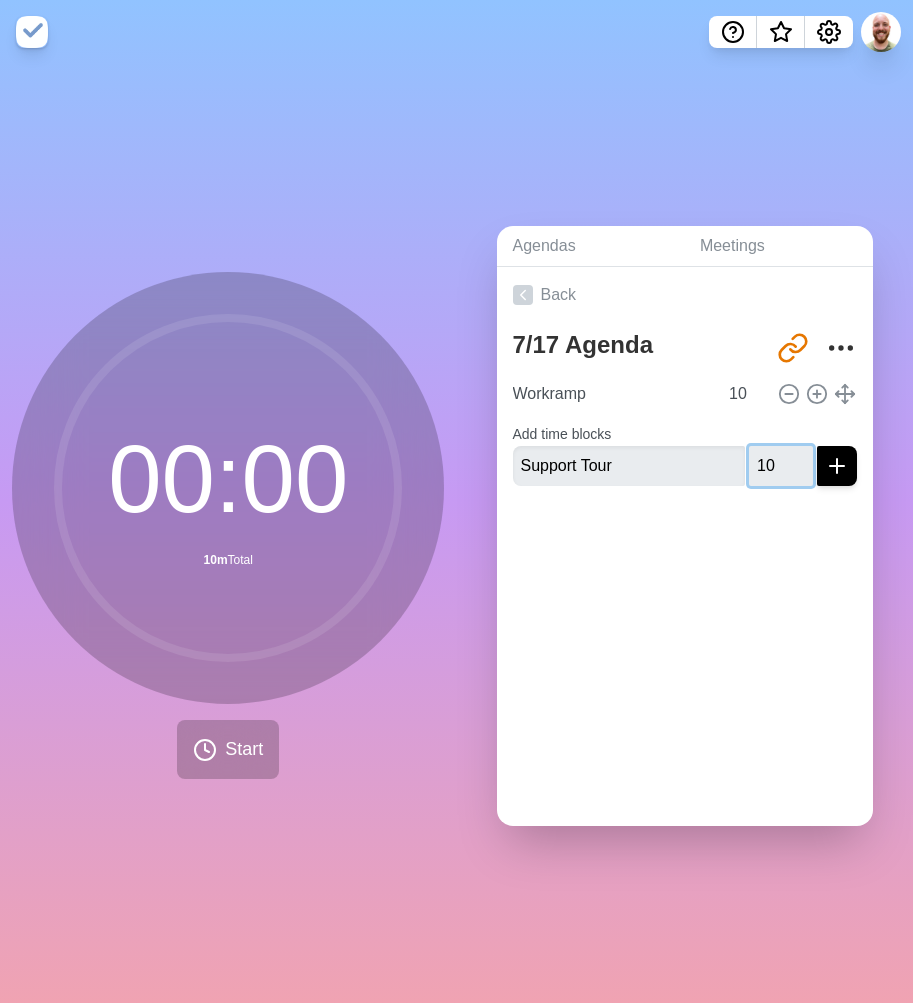 click at bounding box center [837, 466] 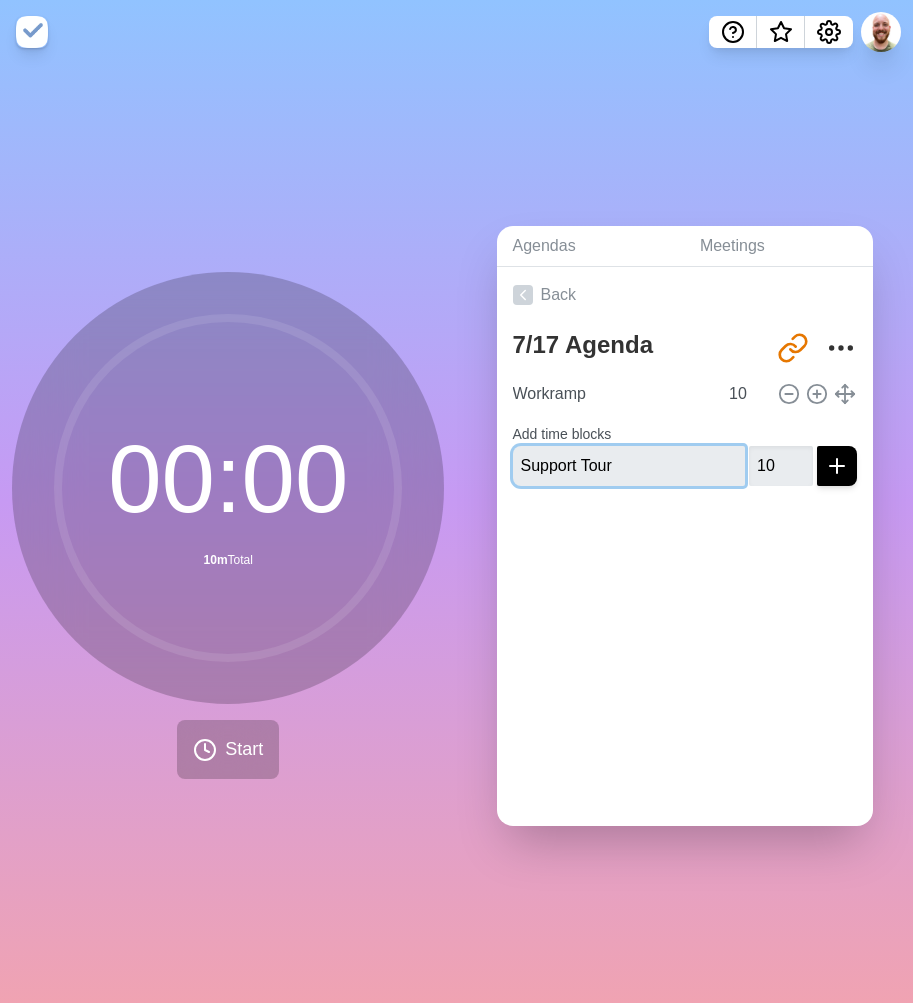 type 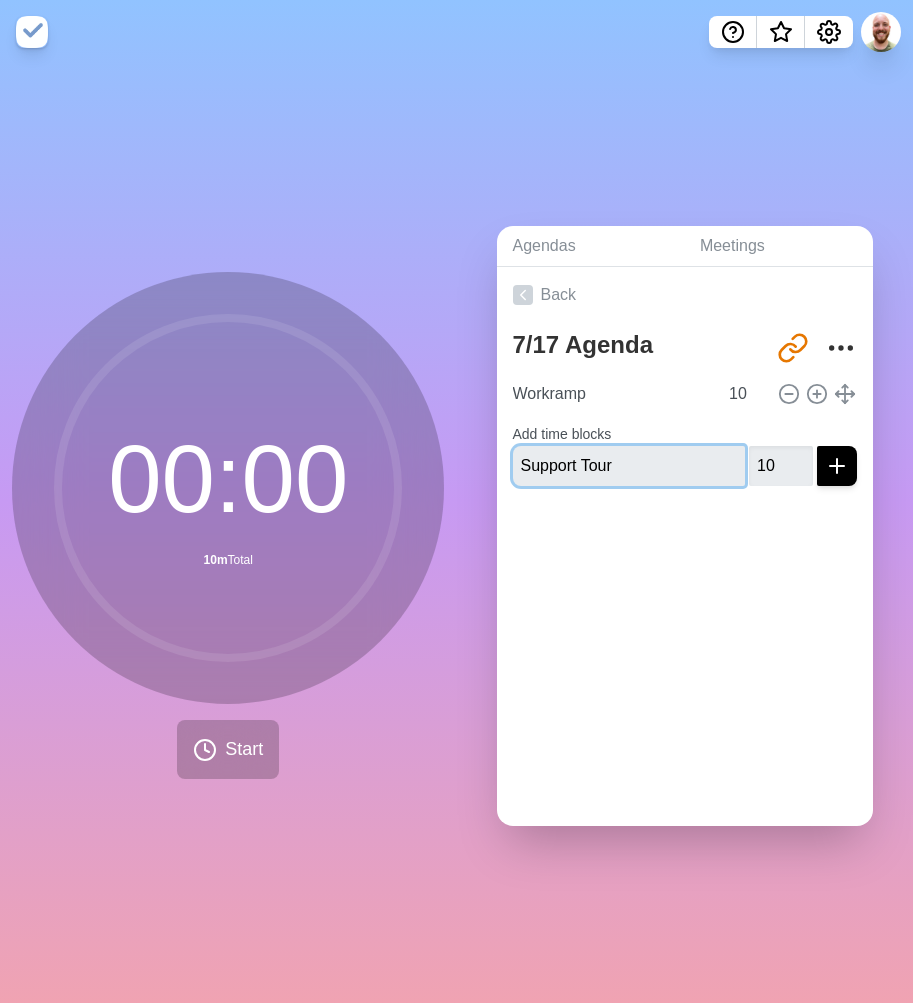 type 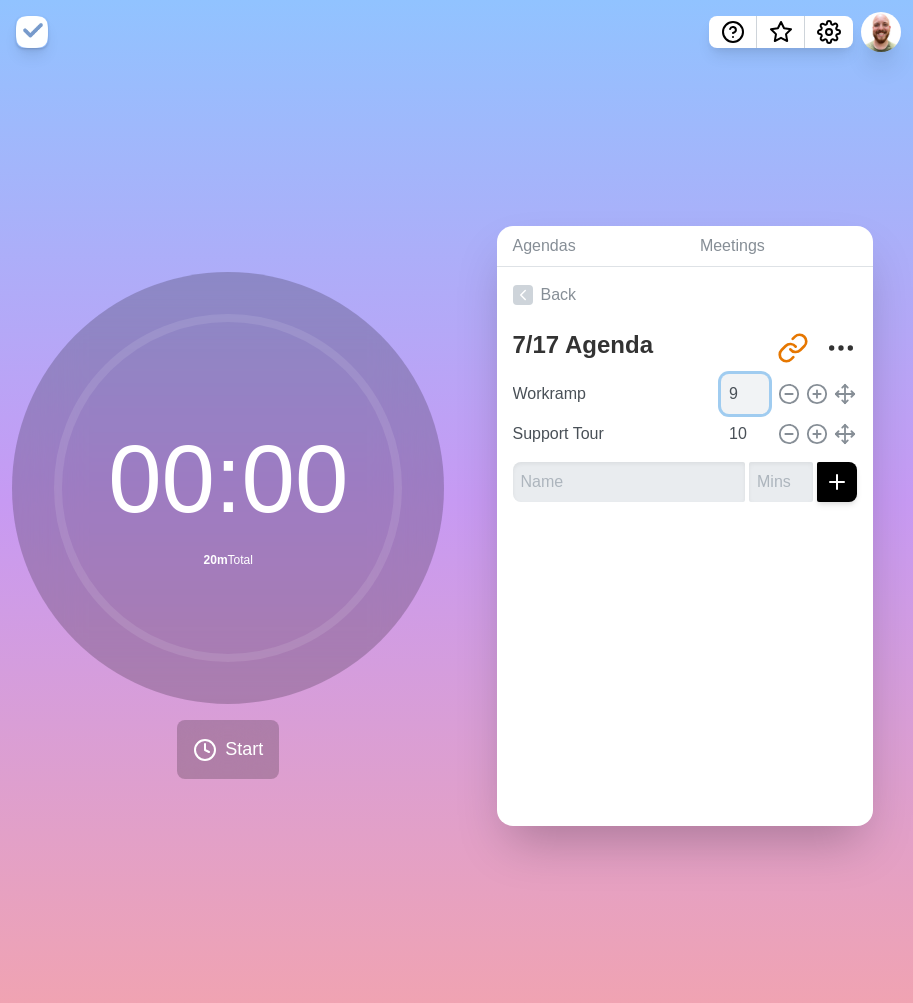 click on "9" at bounding box center [745, 394] 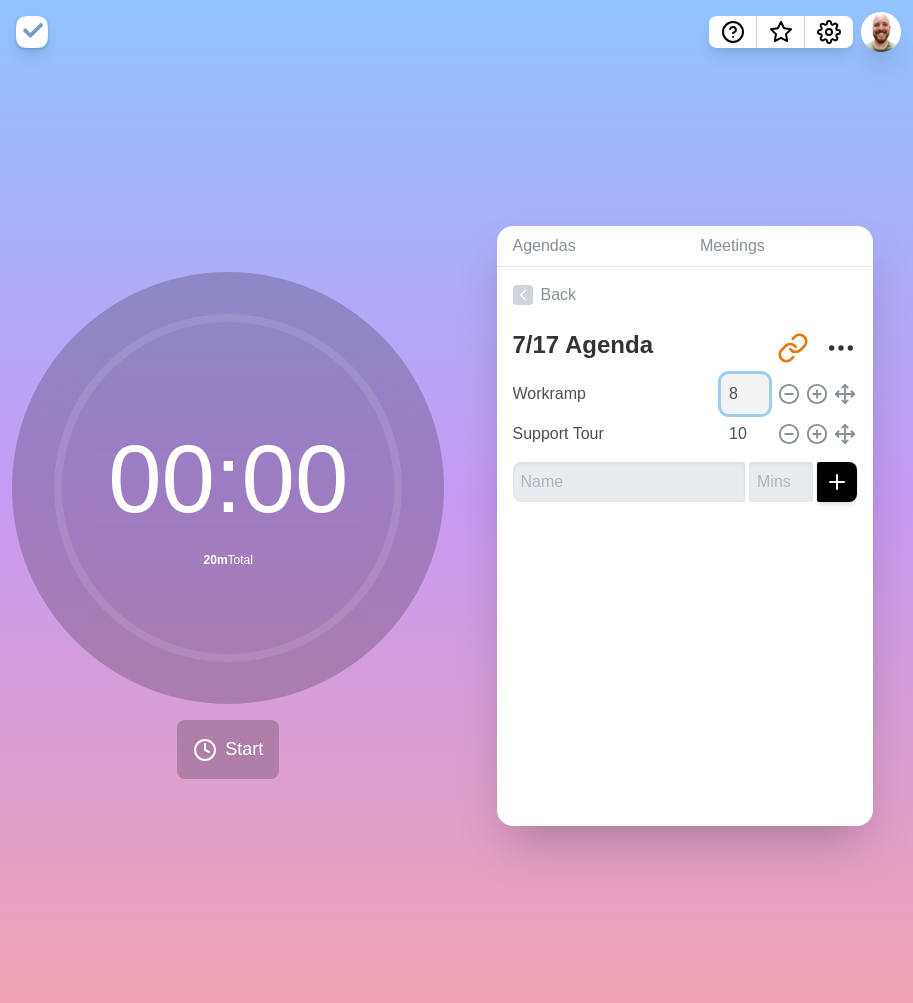 click on "8" at bounding box center [745, 394] 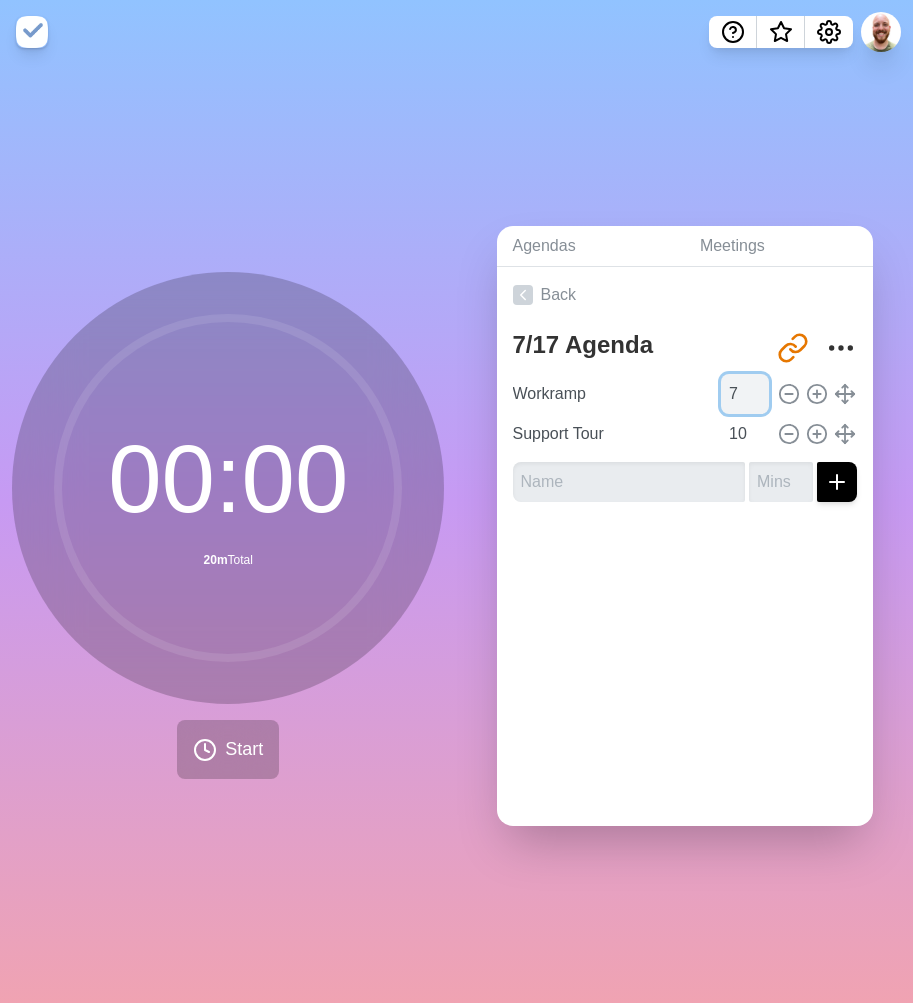 click on "7" at bounding box center (745, 394) 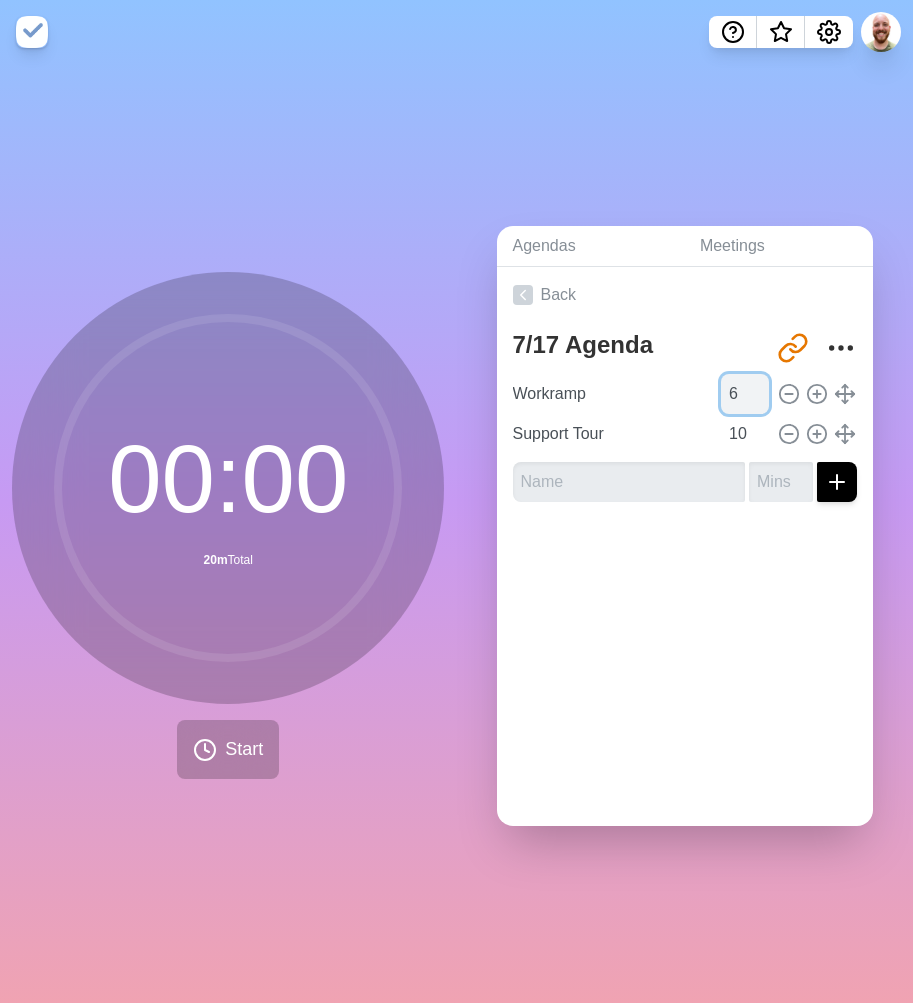click on "6" at bounding box center [745, 394] 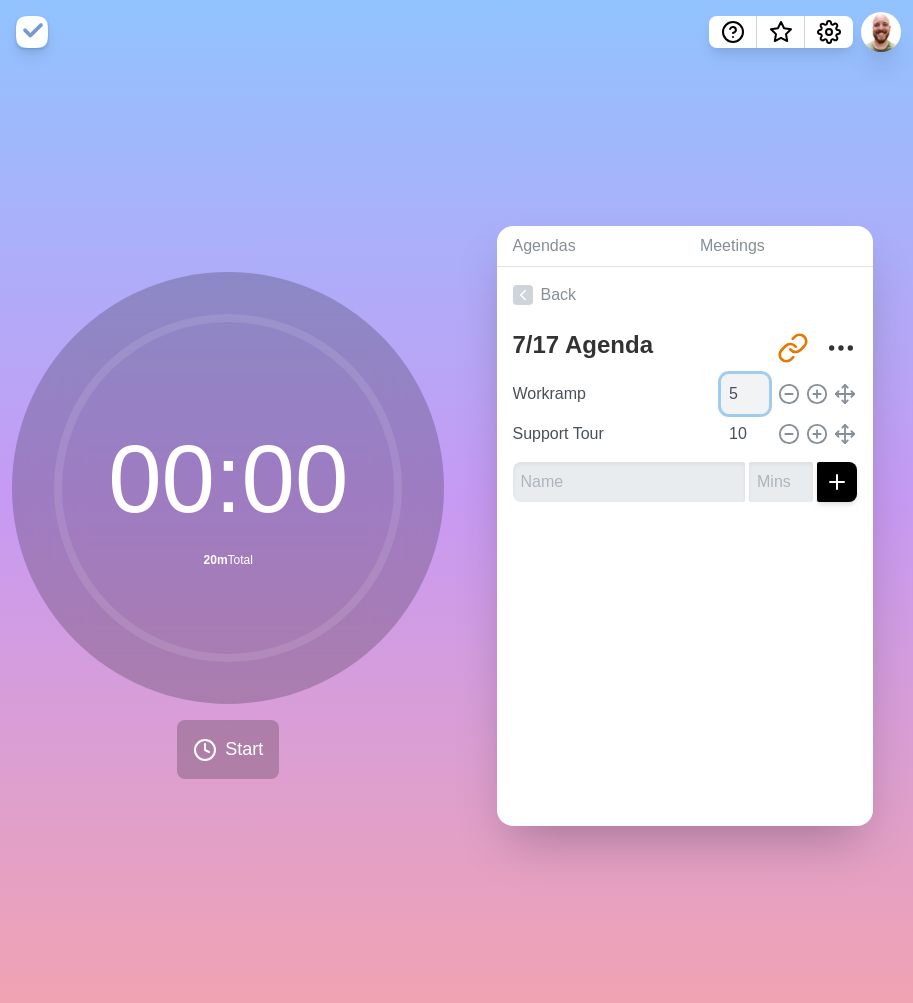 type on "5" 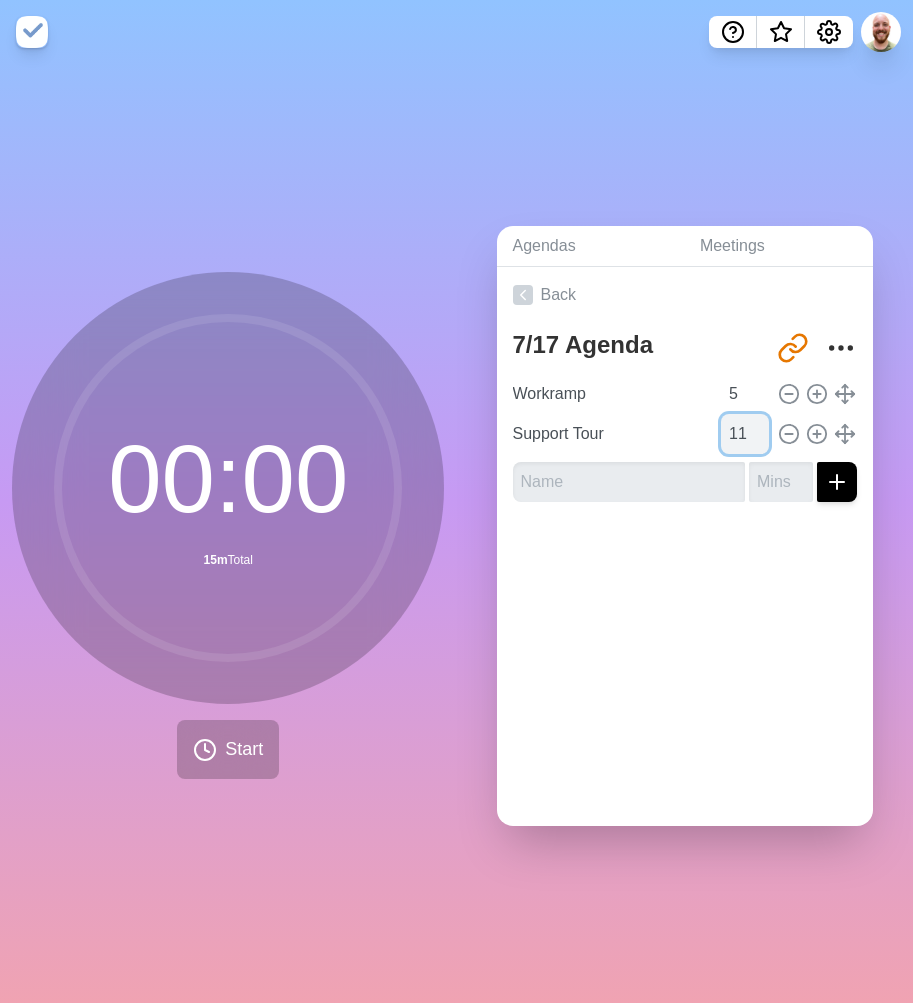 click on "11" at bounding box center (745, 434) 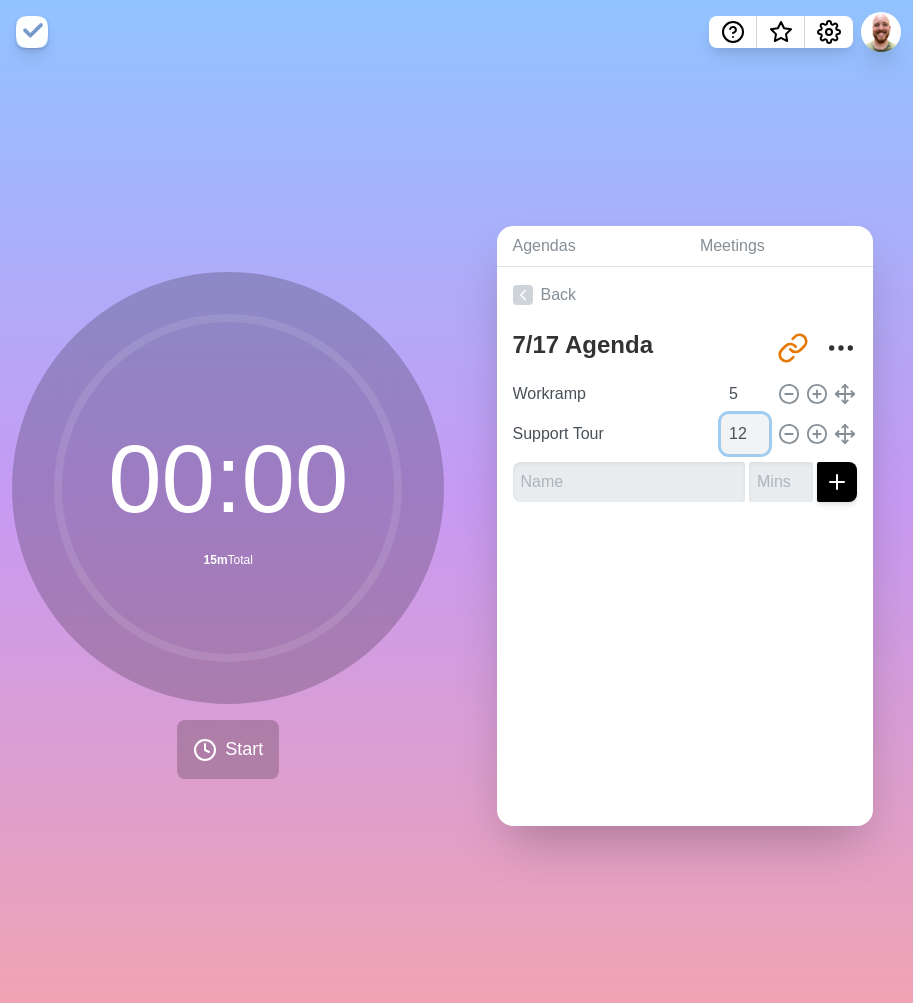 click on "12" at bounding box center [745, 434] 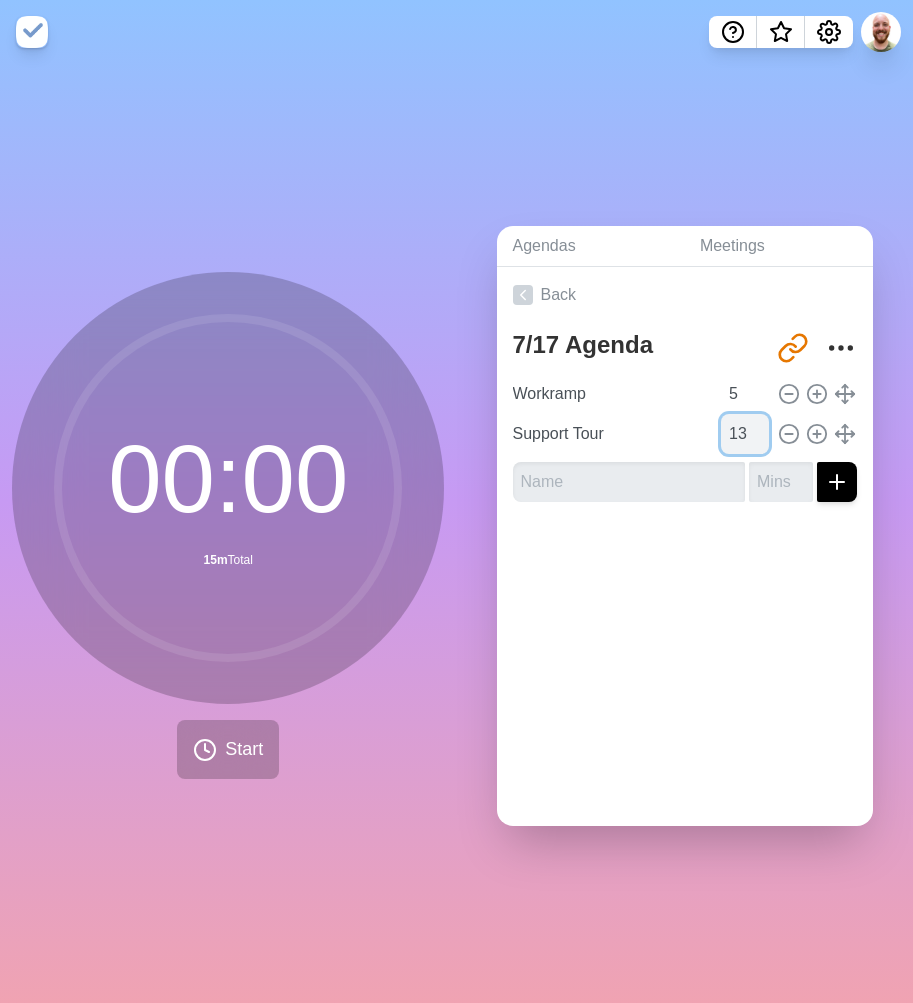 click on "13" at bounding box center [745, 434] 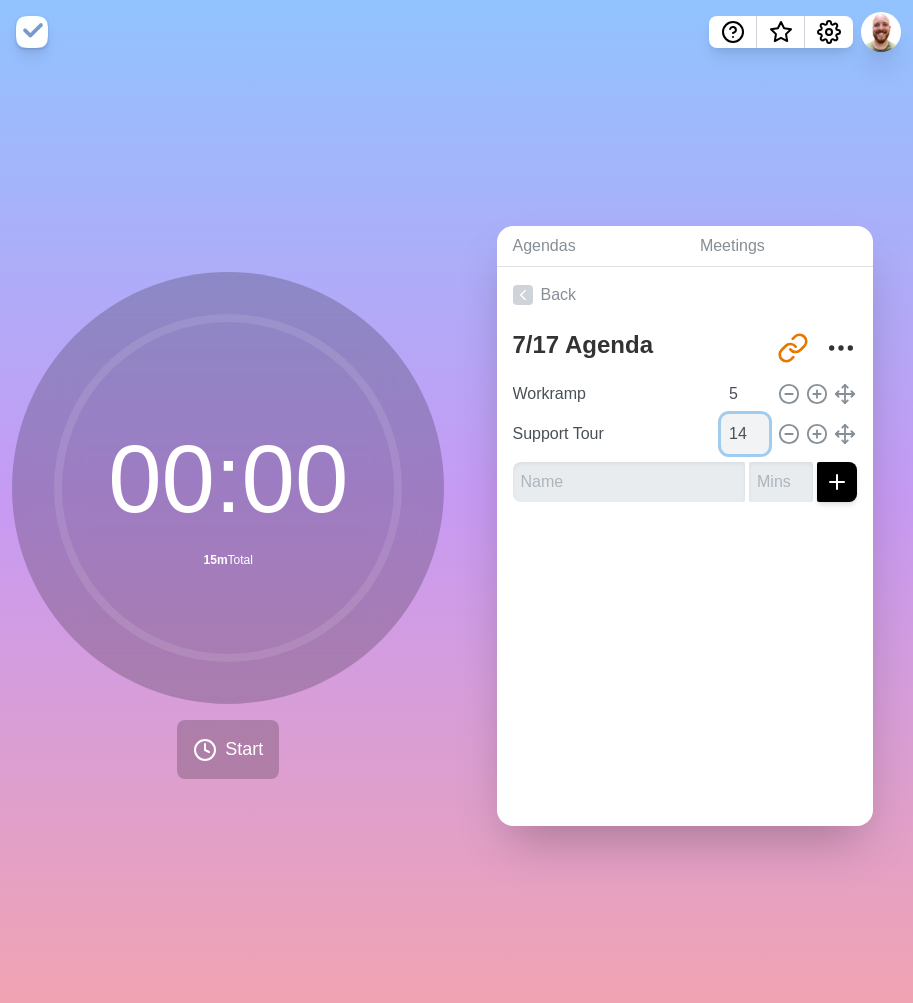 click on "14" at bounding box center (745, 434) 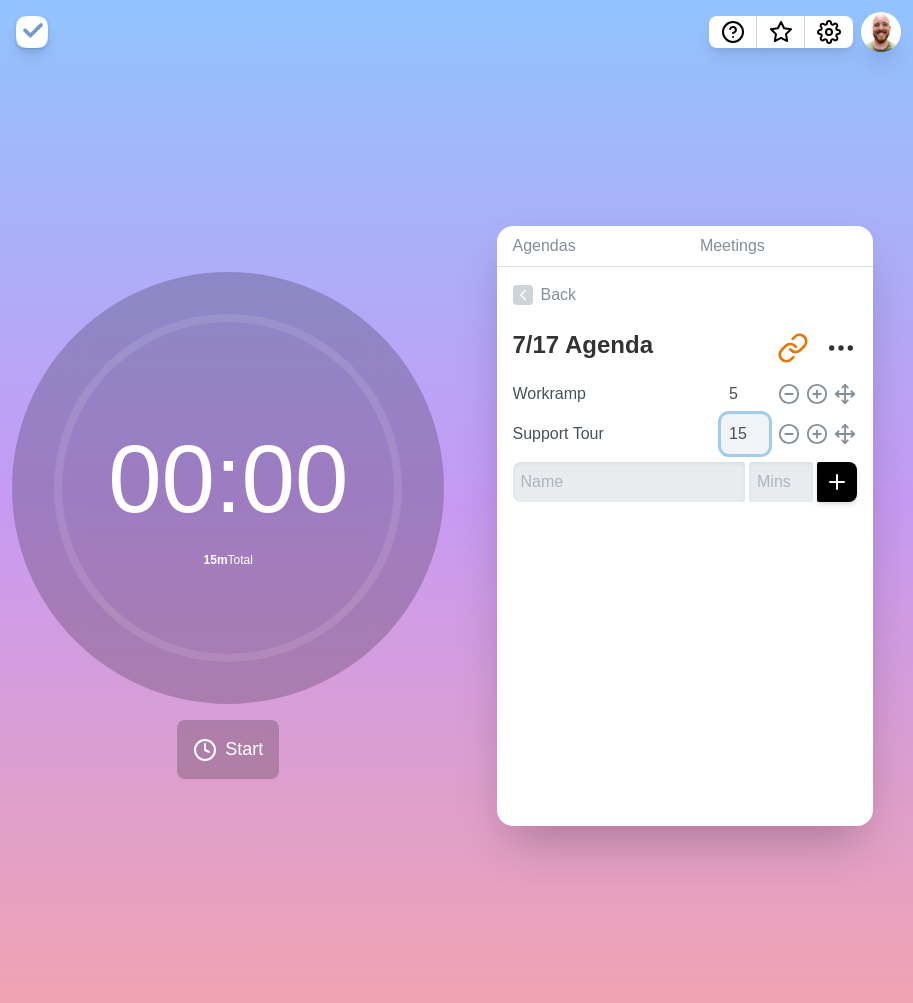 type on "15" 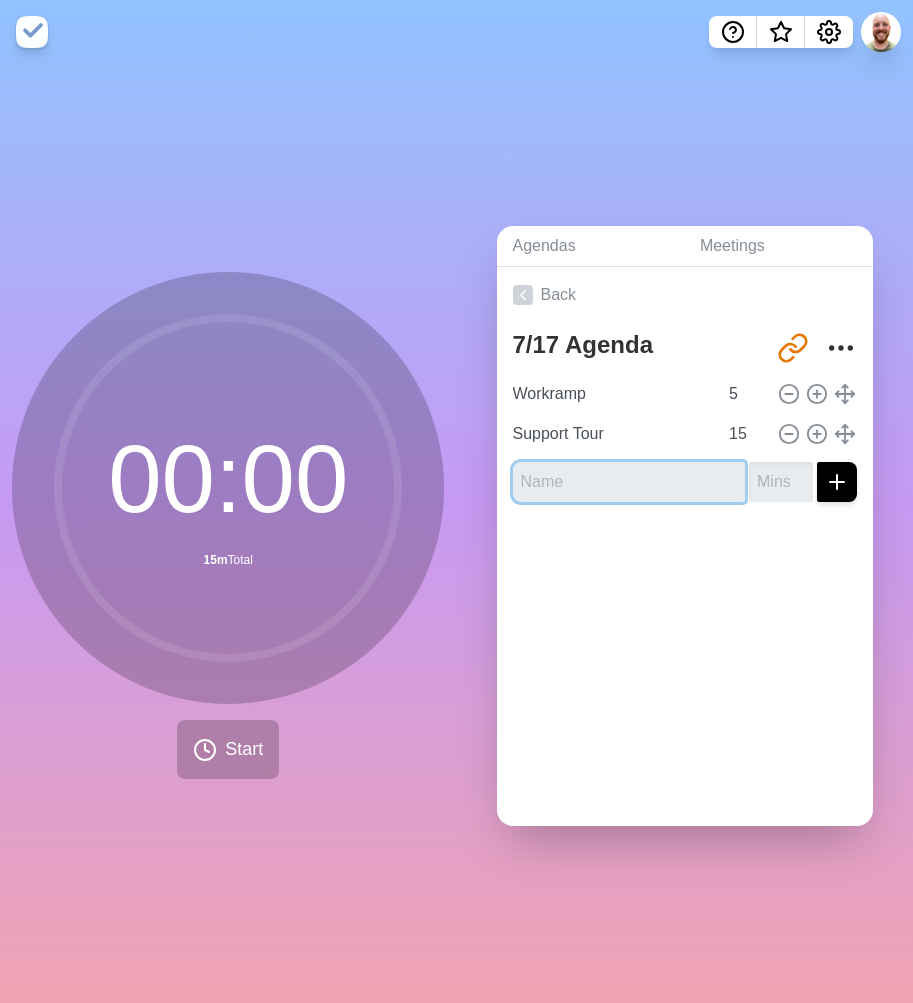 click at bounding box center [629, 482] 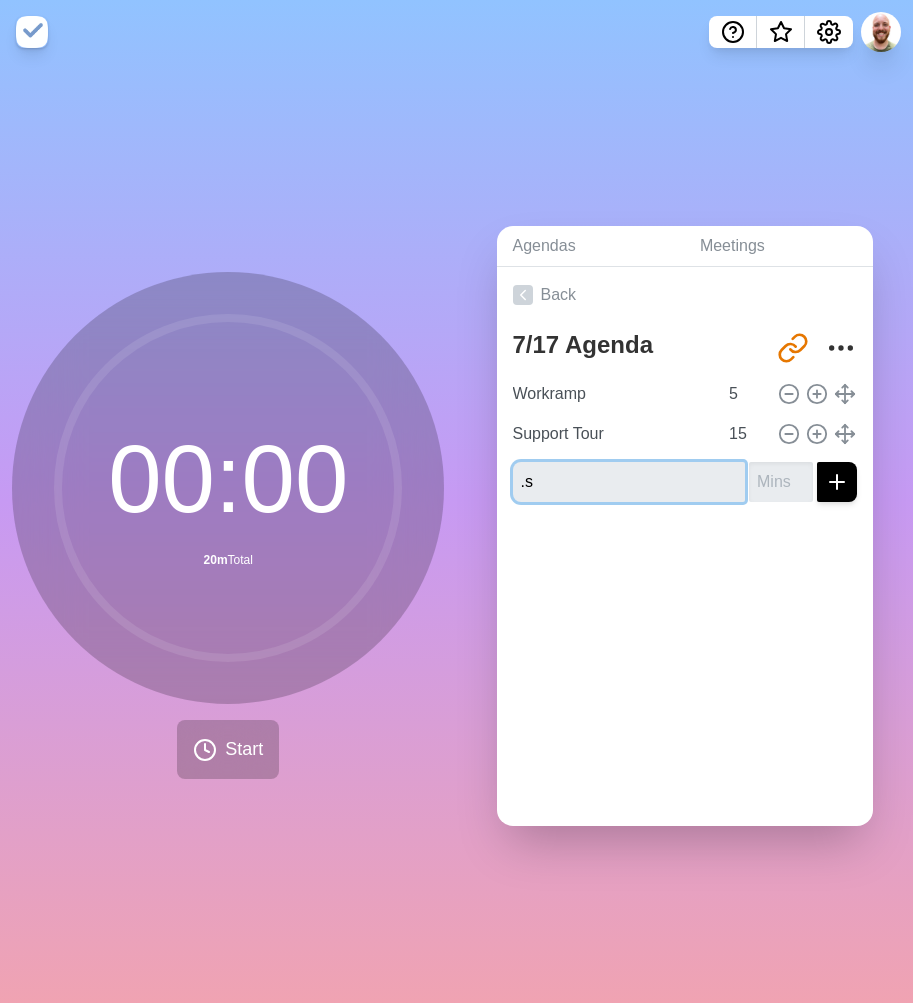 type on "." 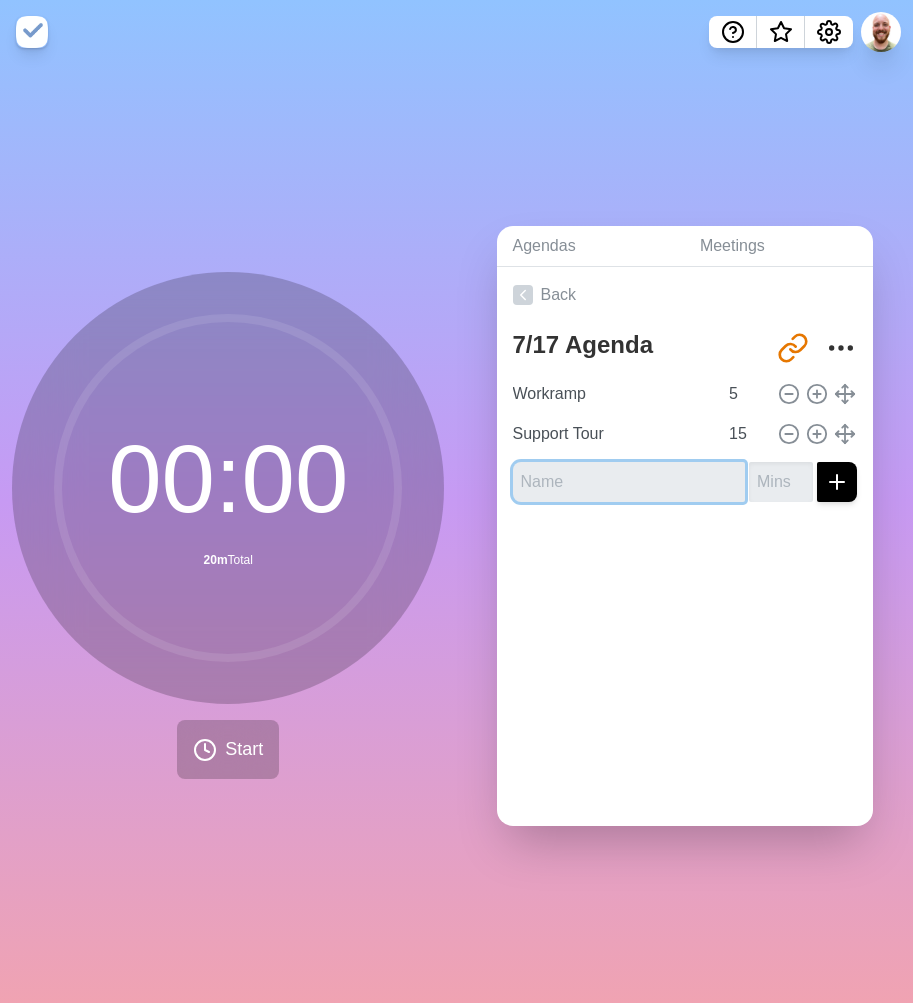 paste on "Subsplash Assistant" 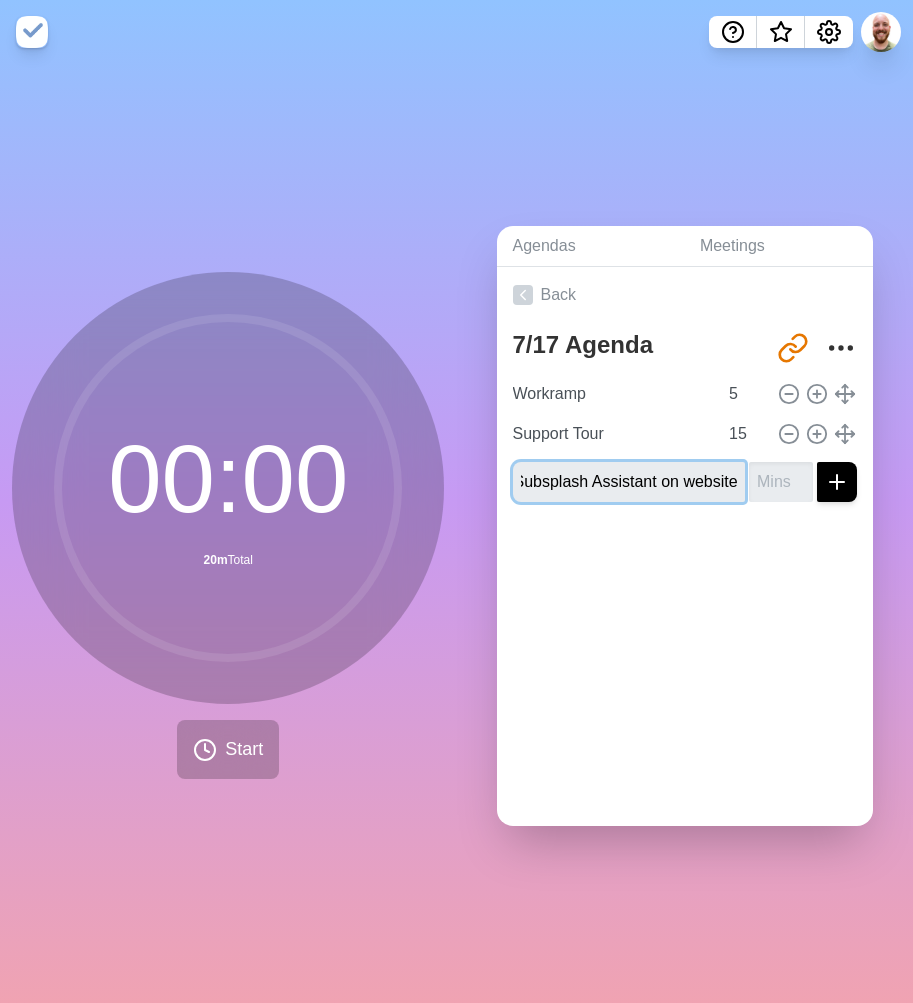 scroll, scrollTop: 0, scrollLeft: 42, axis: horizontal 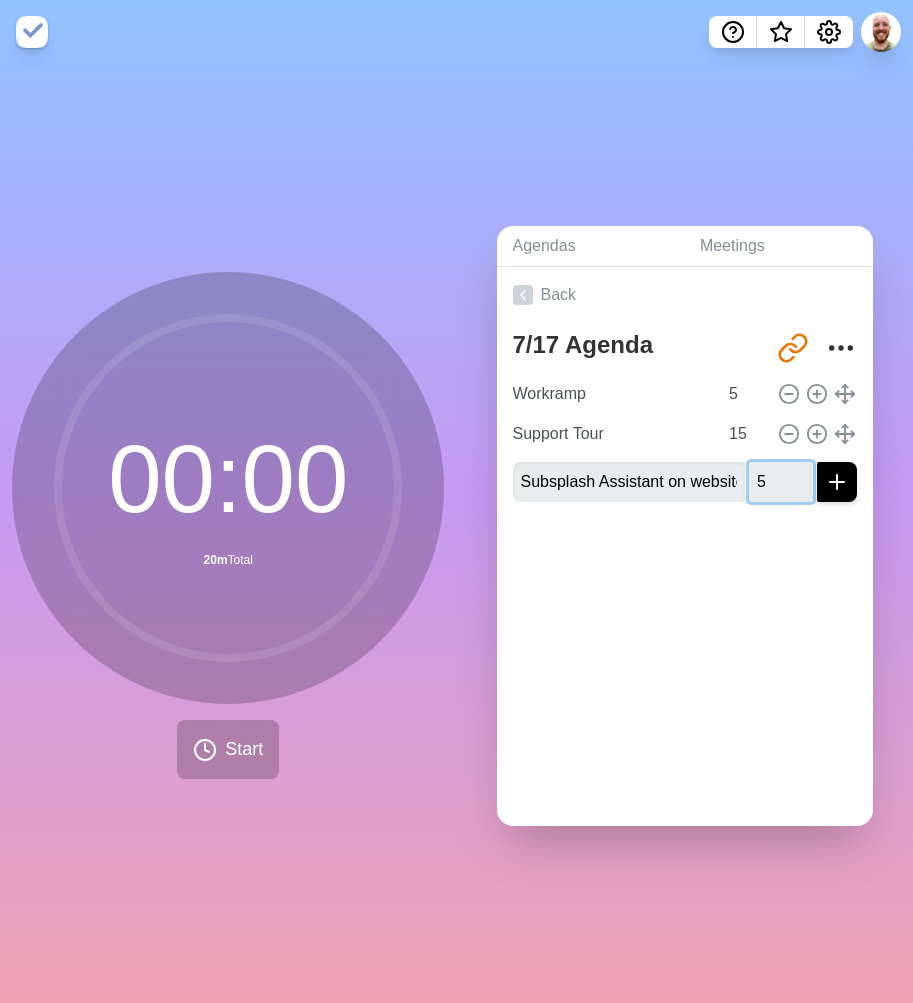 type on "5" 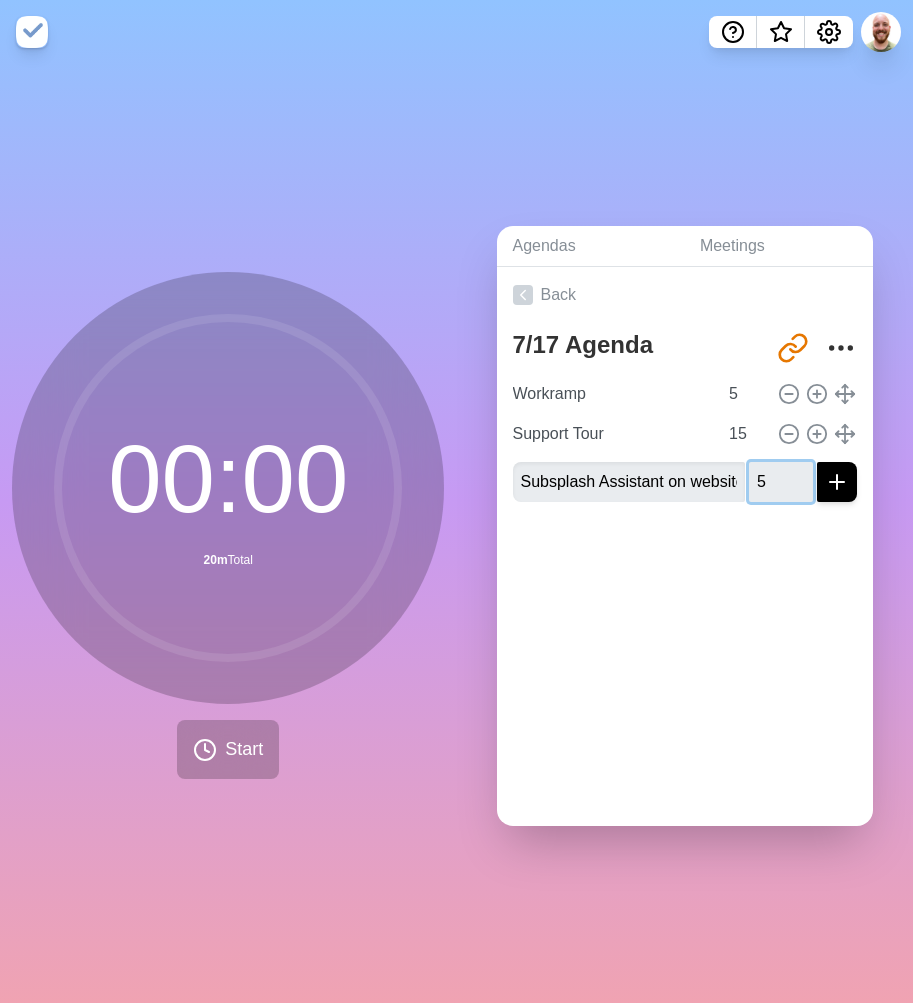click at bounding box center [837, 482] 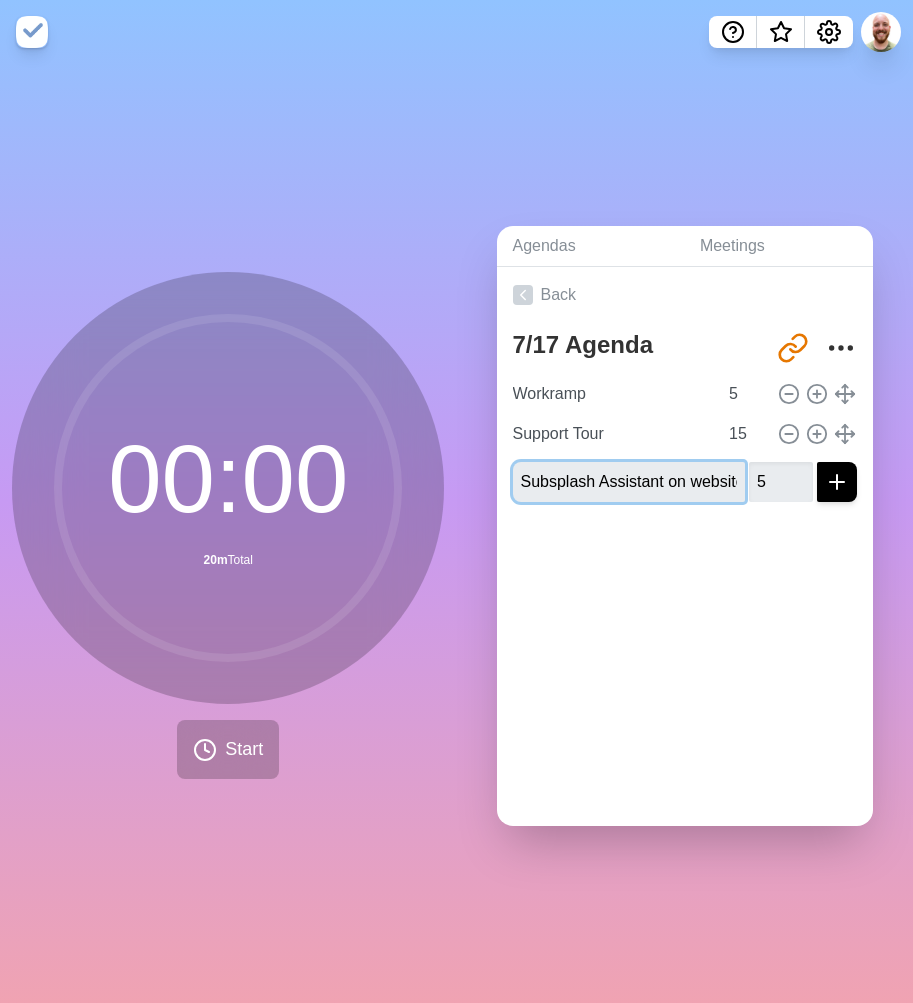 type 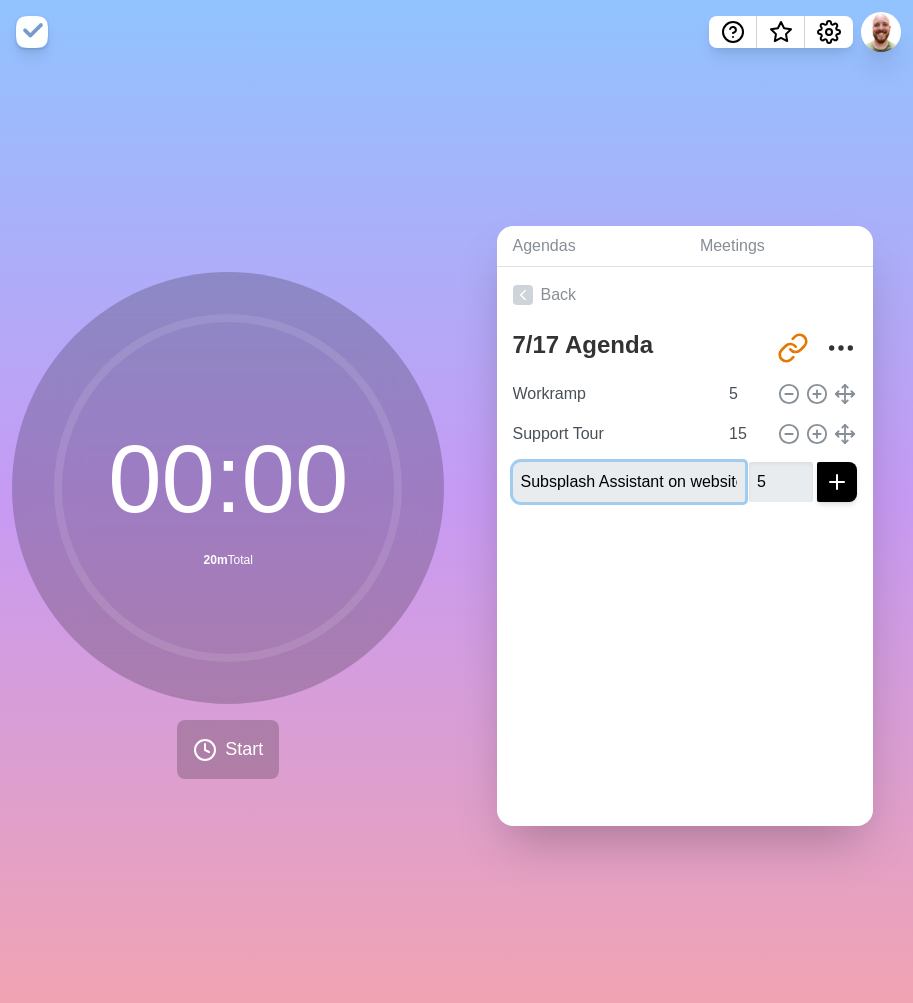type 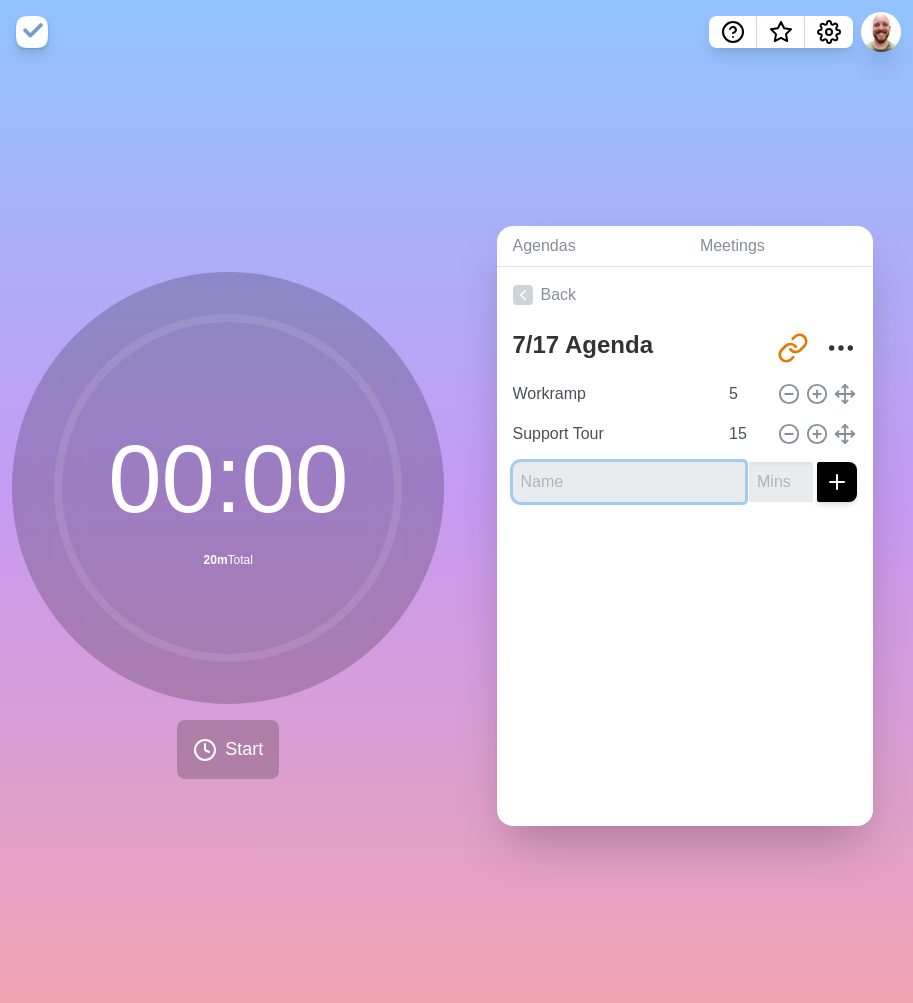 scroll, scrollTop: 0, scrollLeft: 0, axis: both 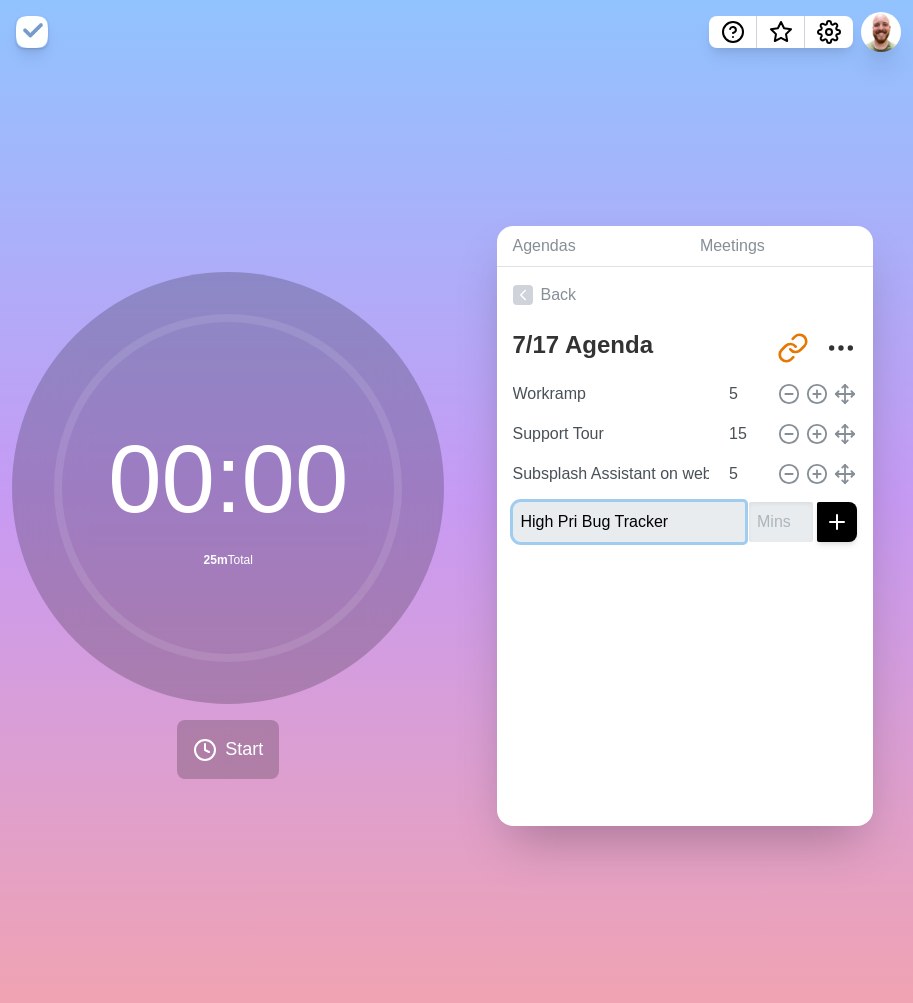 type on "High Pri Bug Tracker" 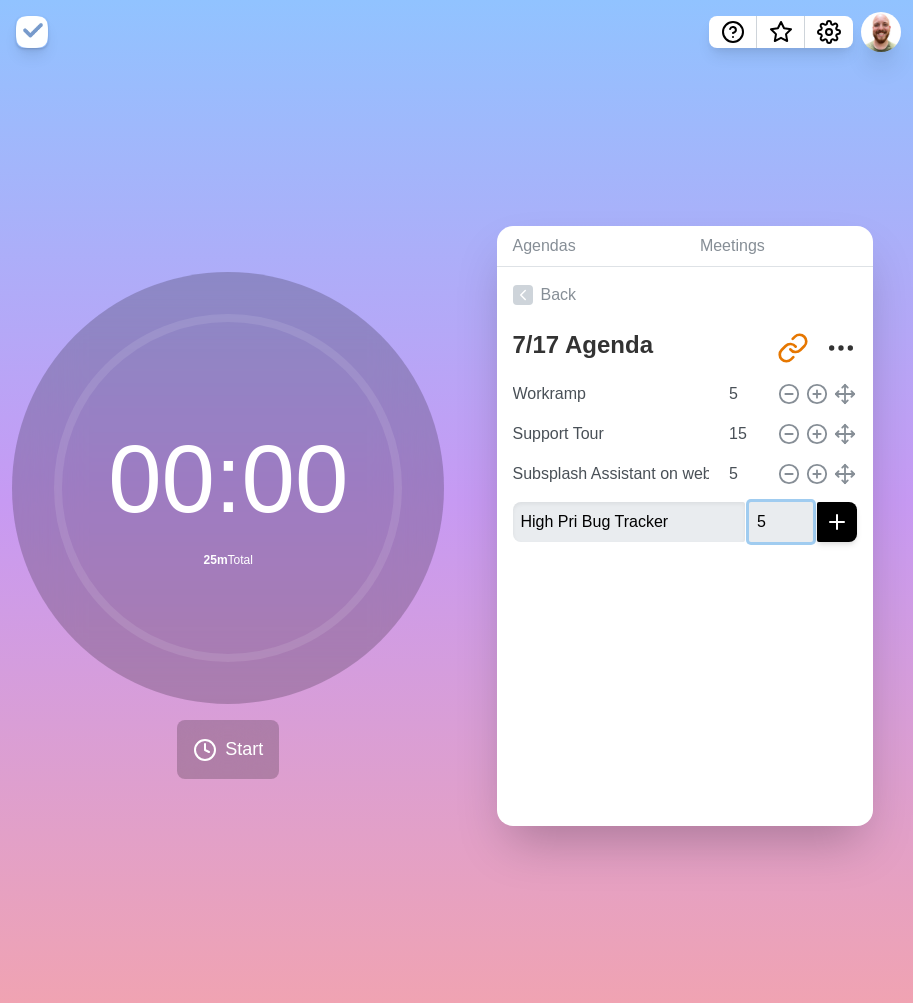 type on "5" 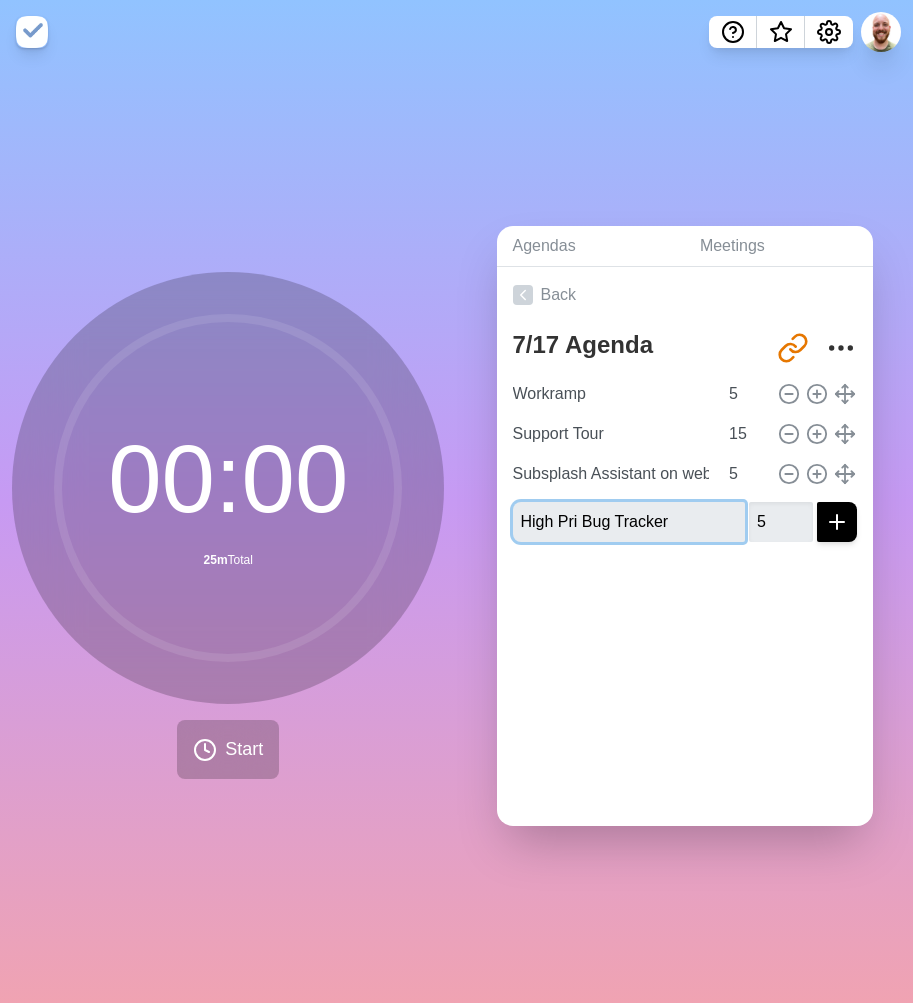 type 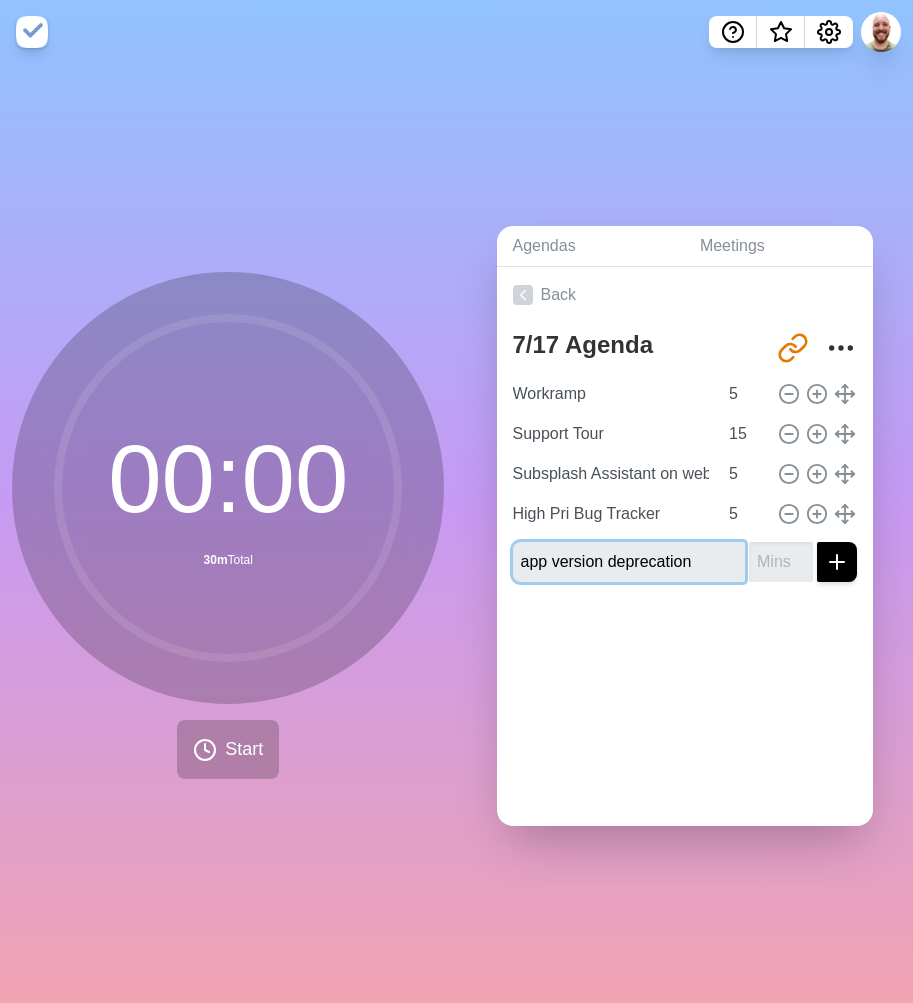 type on "app version deprecation" 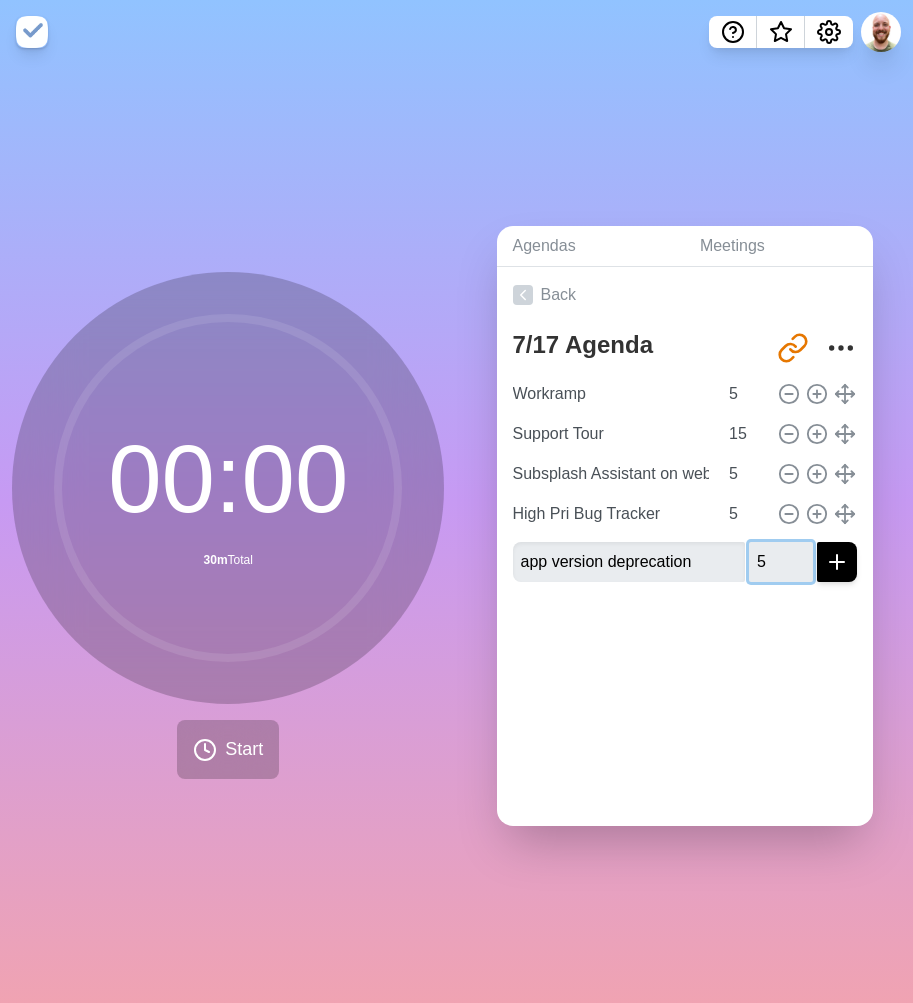 type on "5" 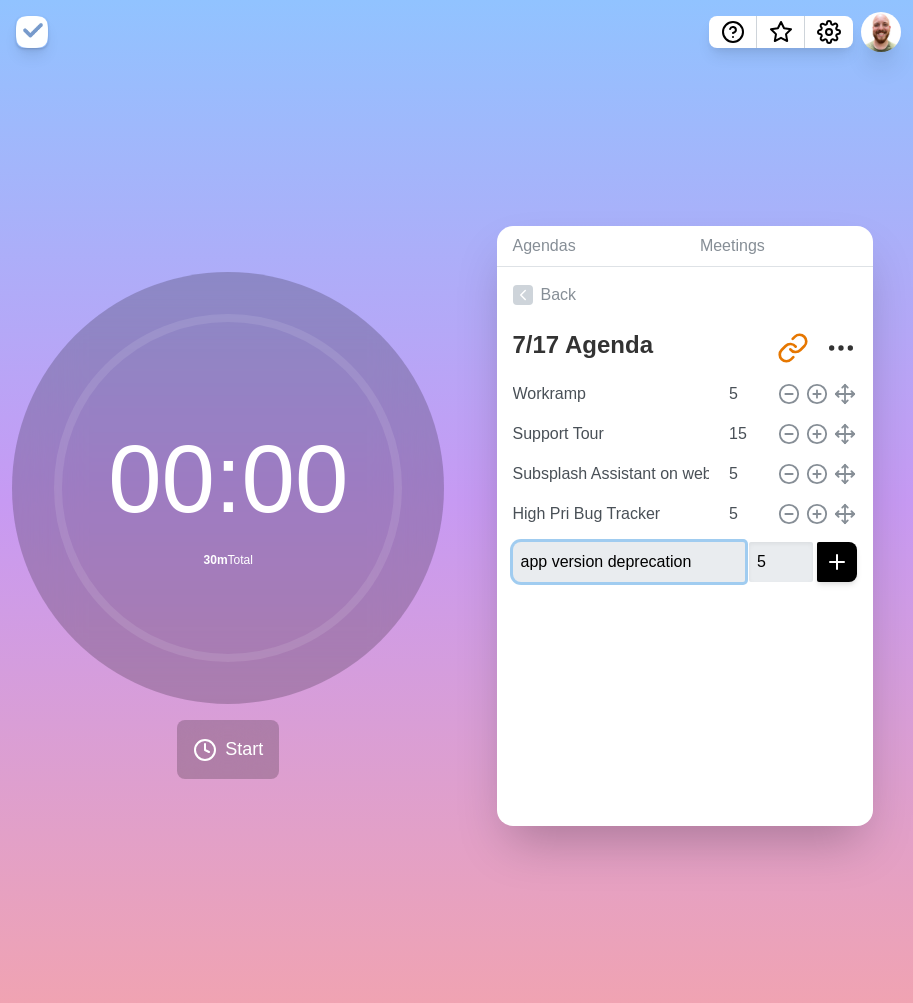 type 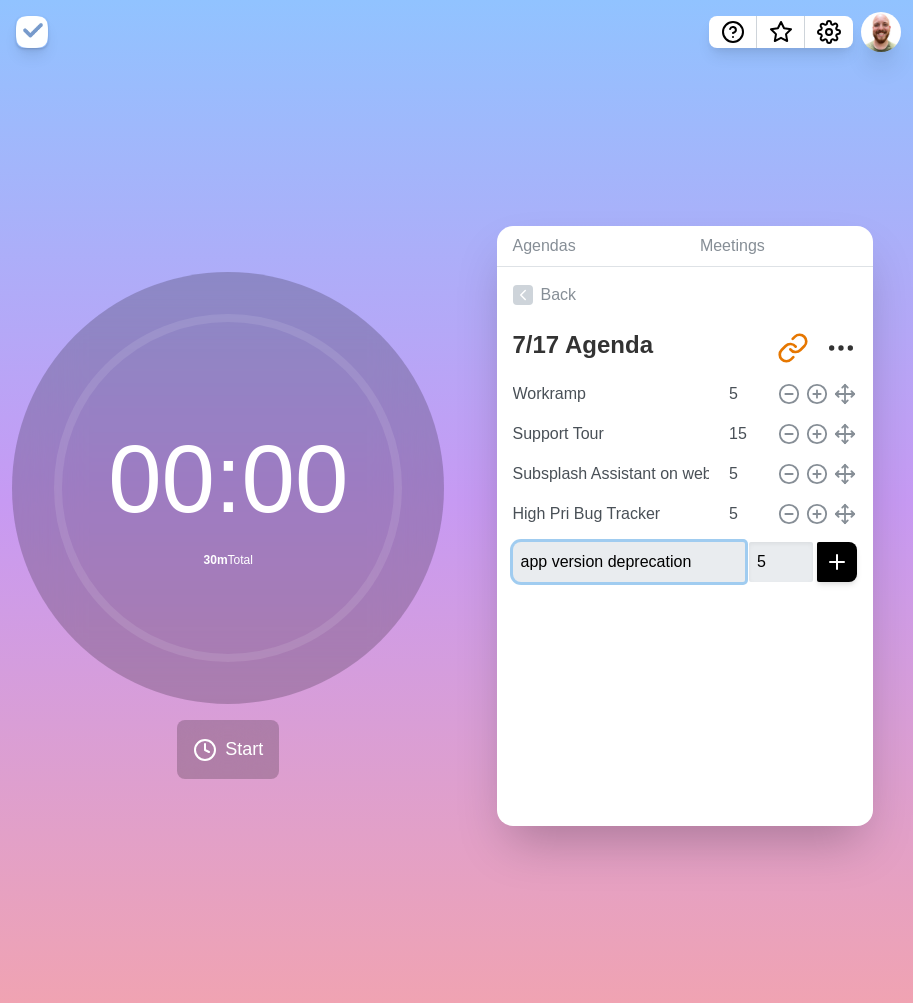 type 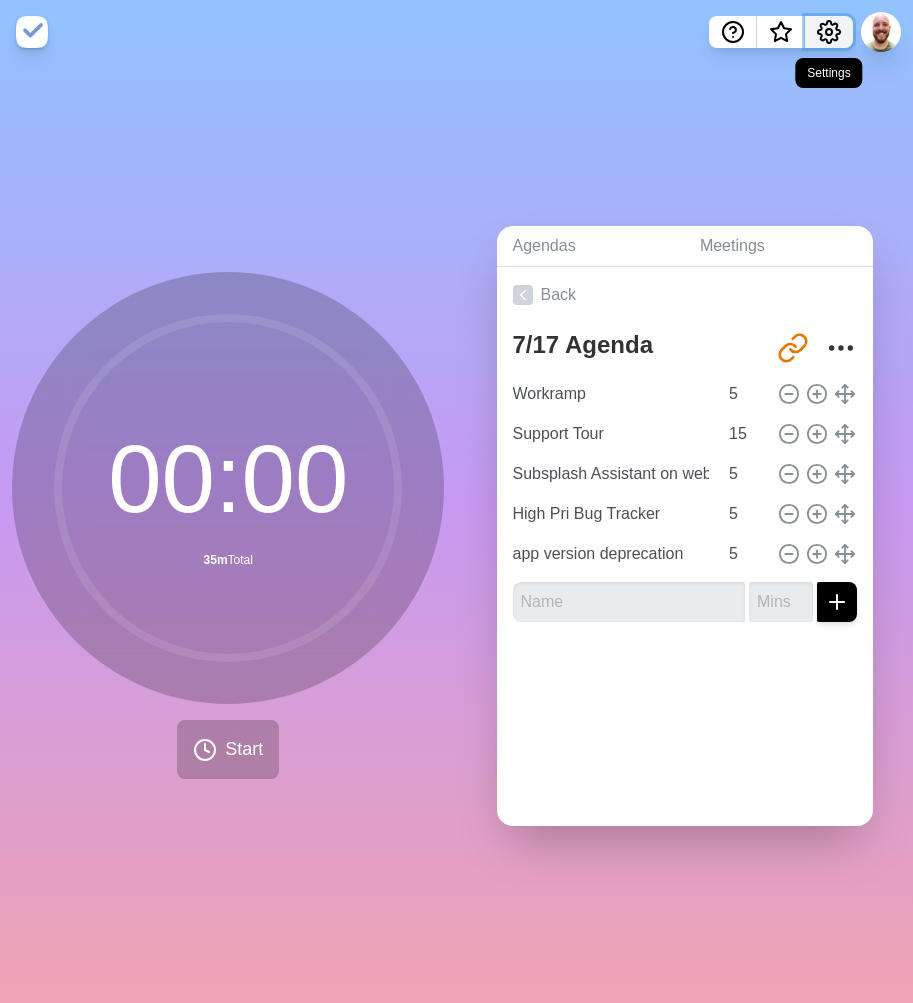 click 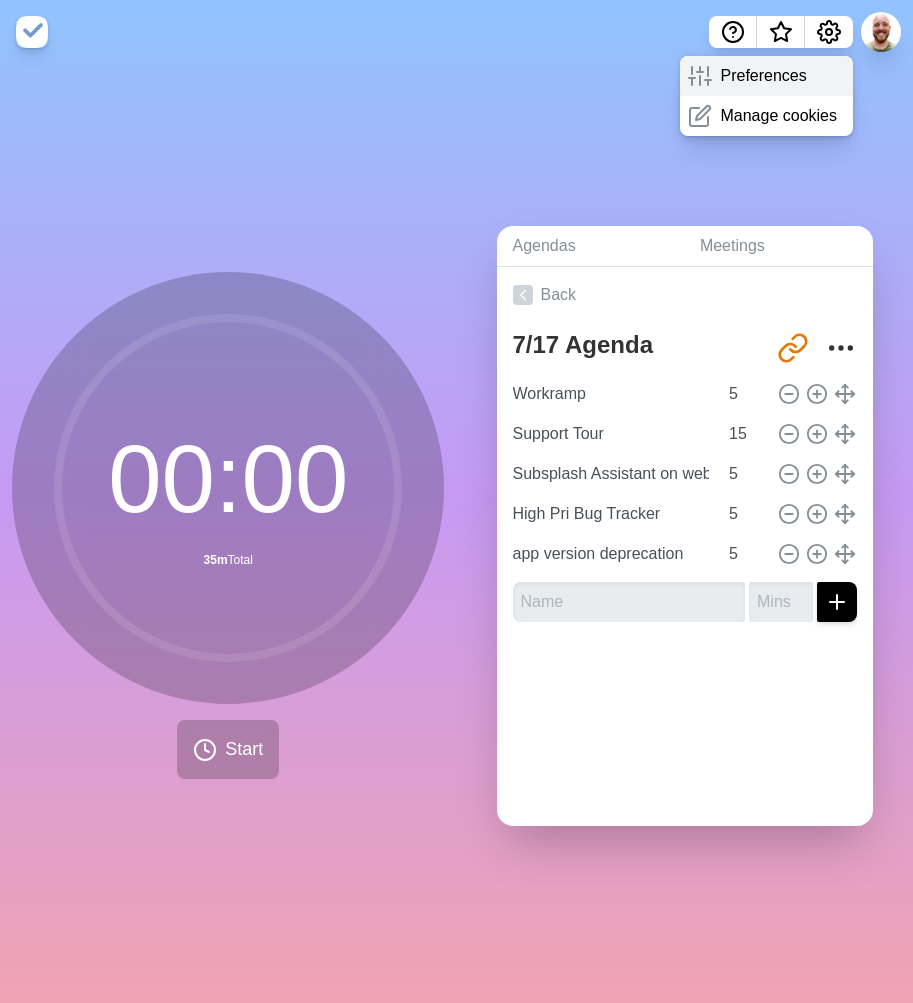 click on "Preferences" at bounding box center (763, 76) 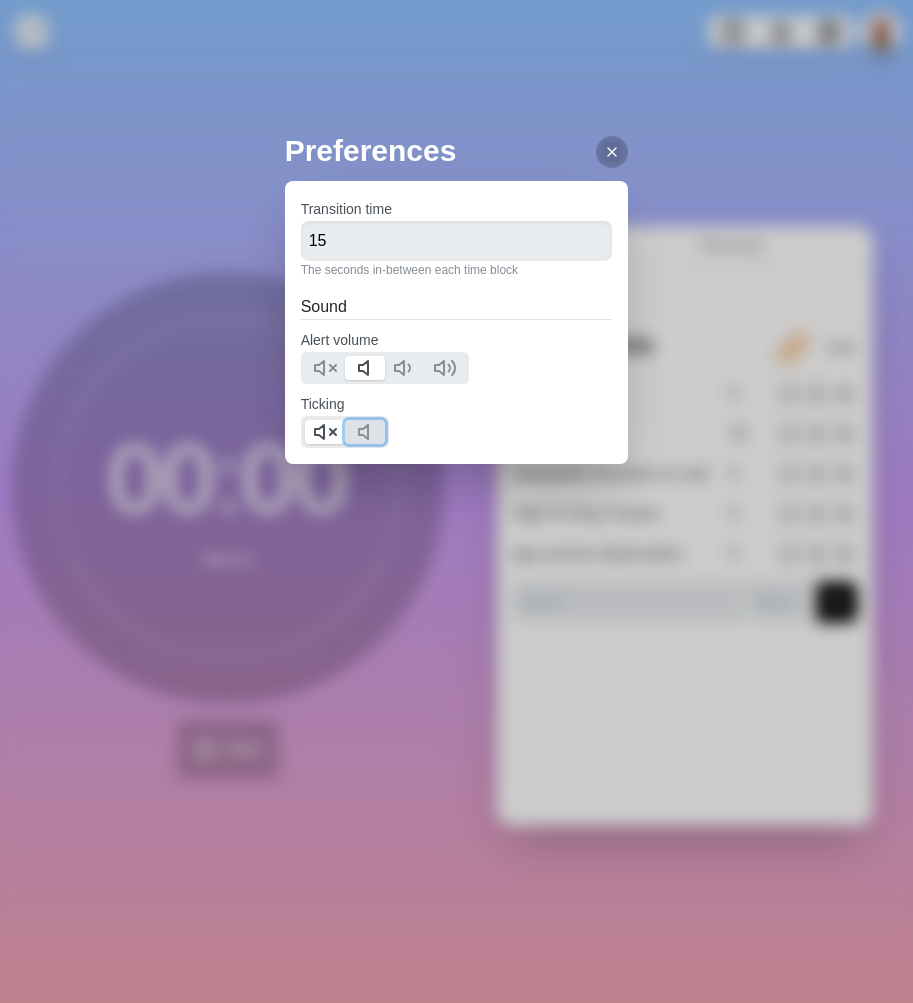 click 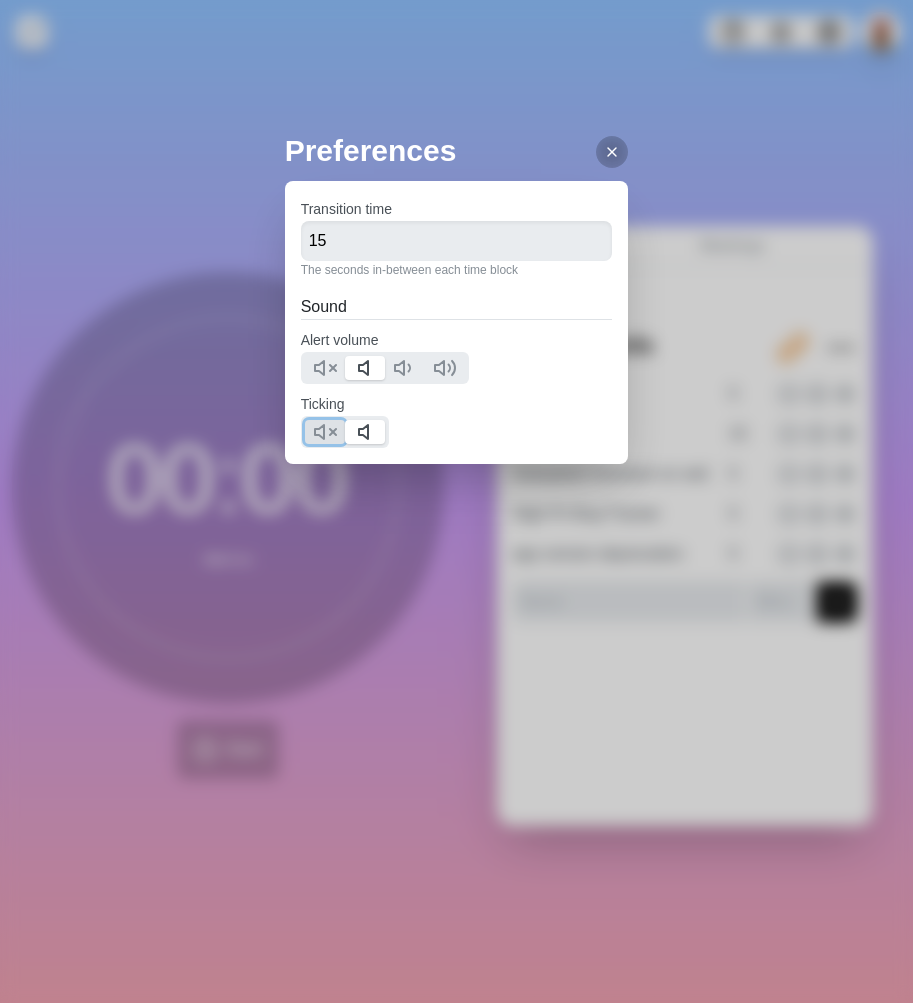 click 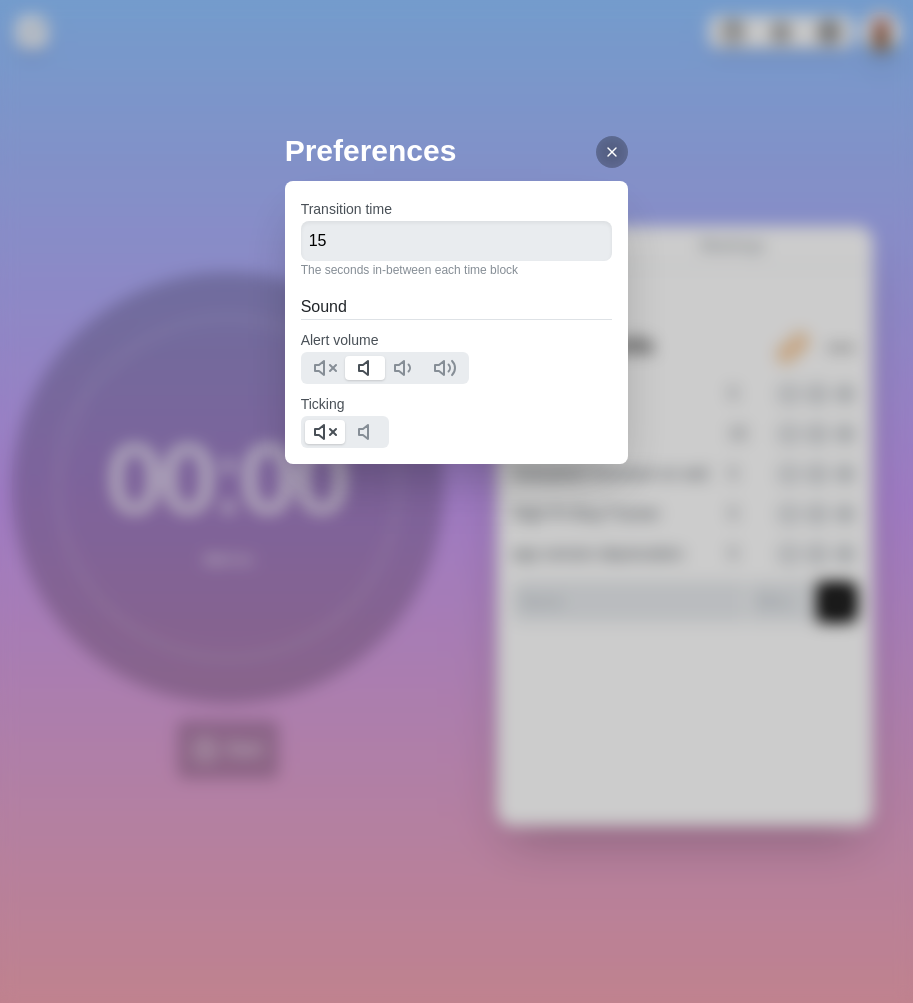 click 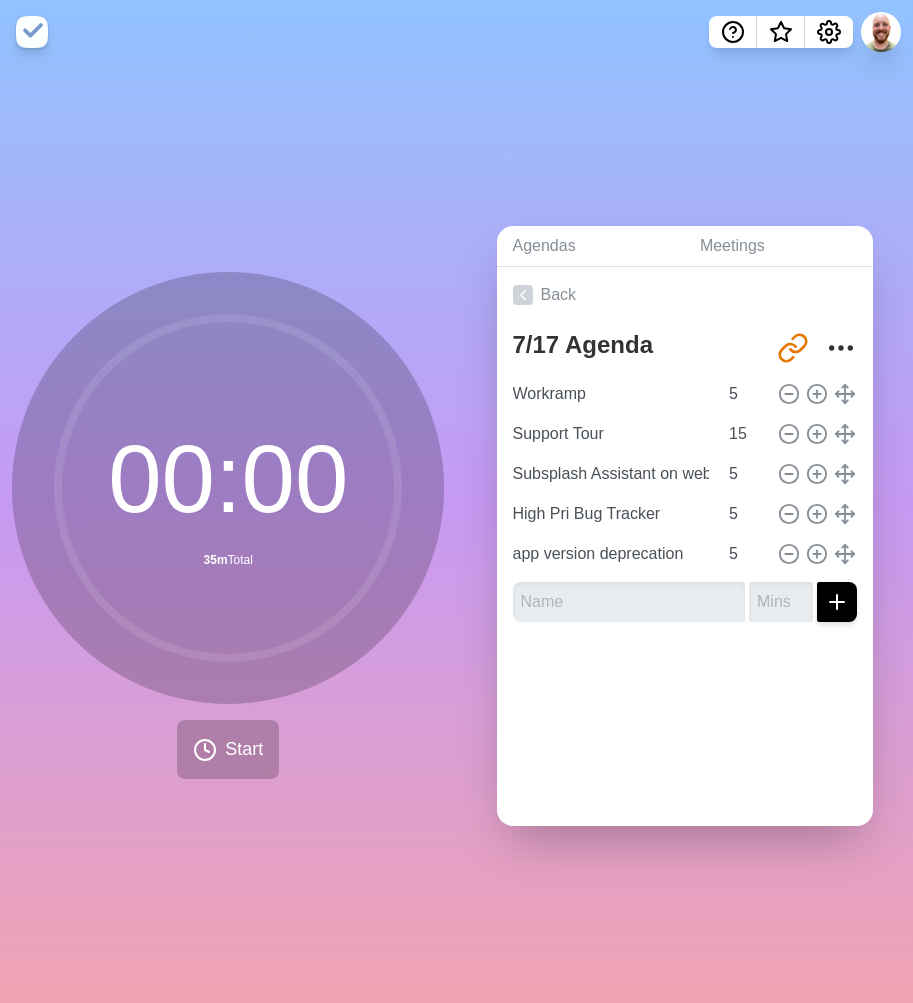 click on "Preferences     Transition time   15   The seconds in-between each time block   Sound     Alert volume           Ticking" at bounding box center (456, 501) 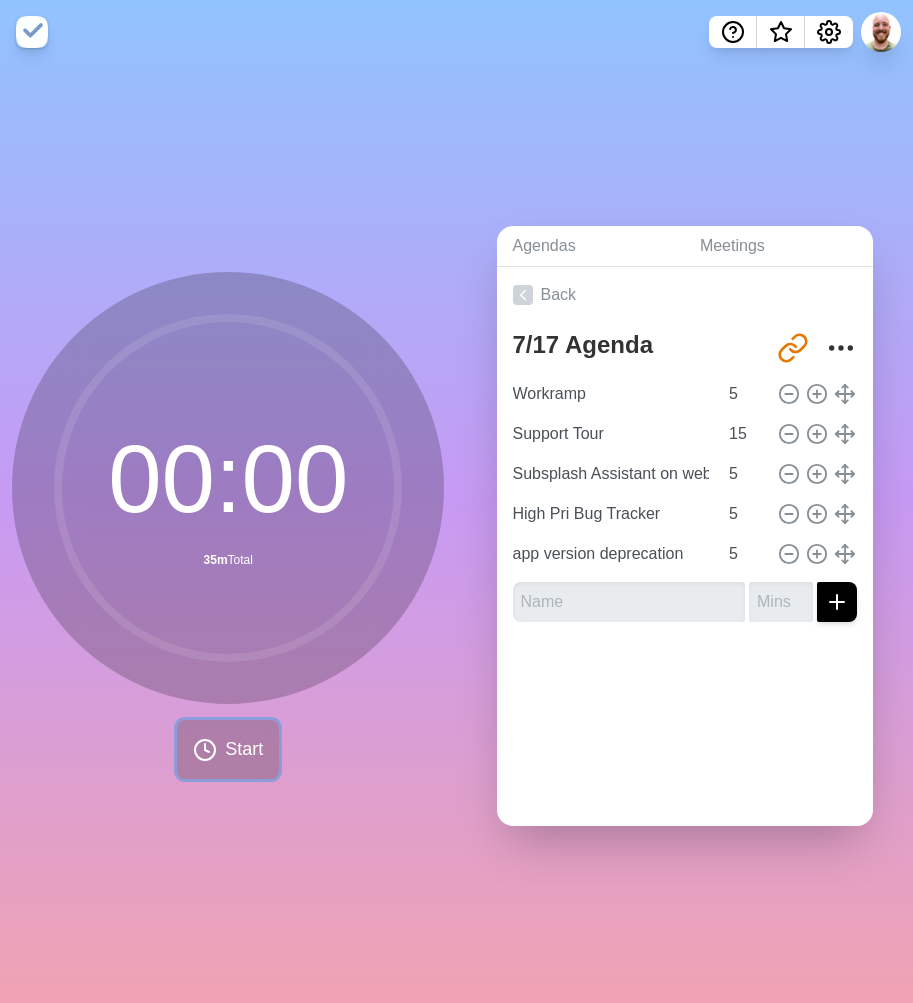click on "Start" at bounding box center (244, 749) 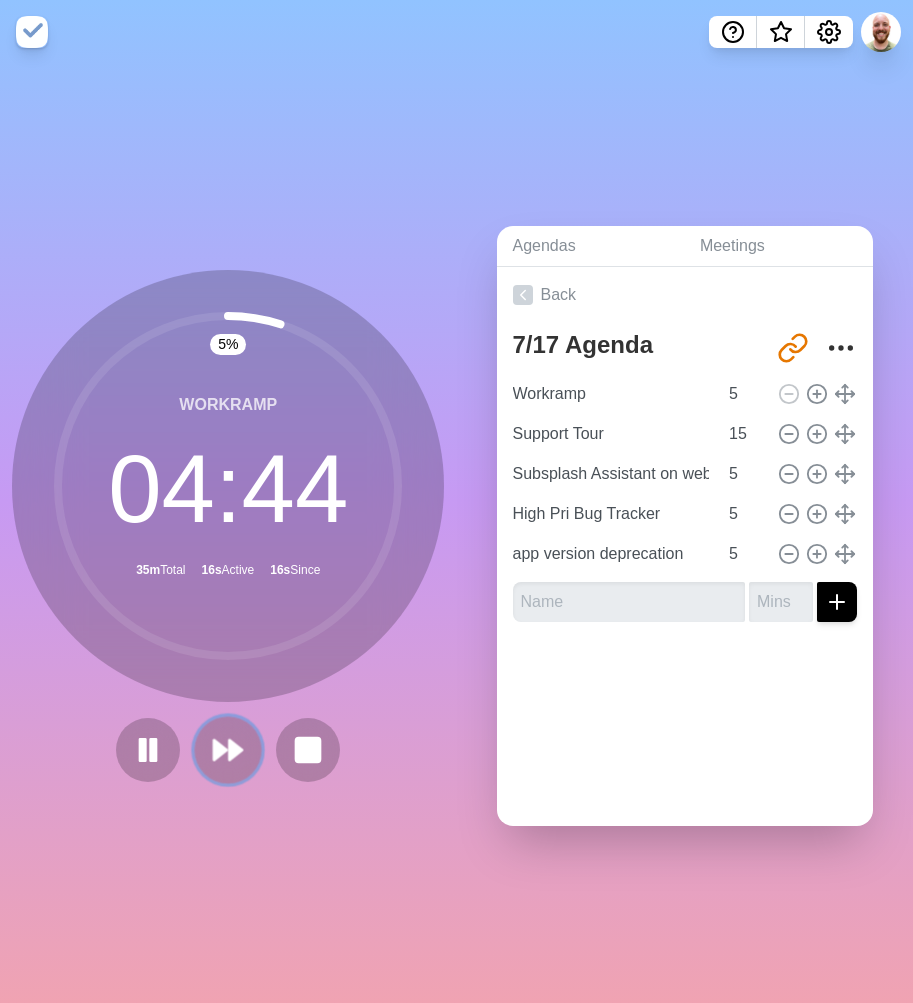 click 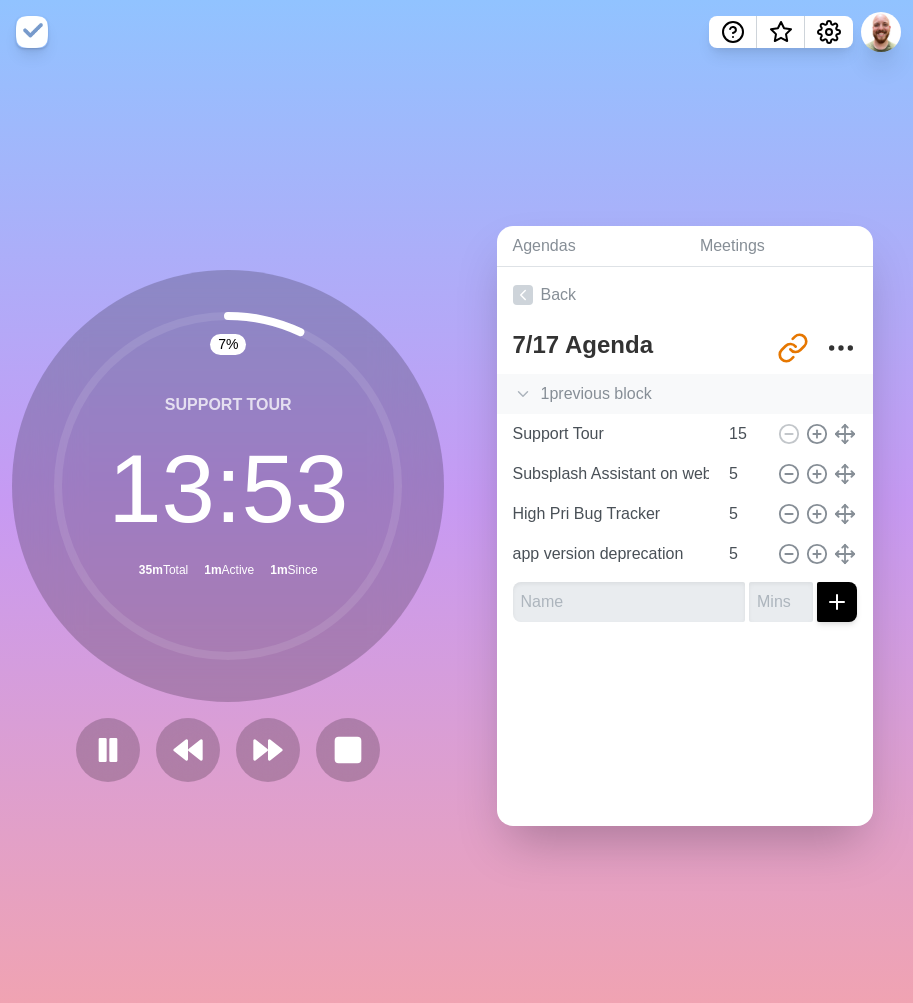 click on "1  previous block" at bounding box center (685, 394) 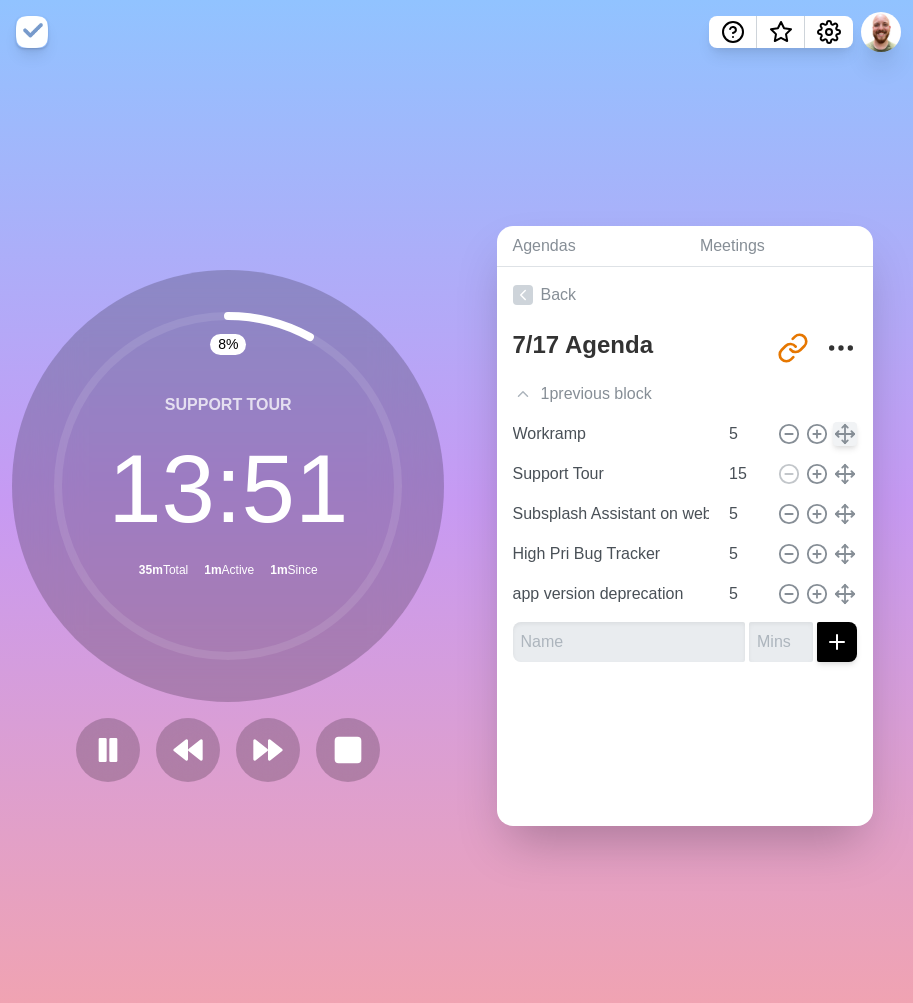 type 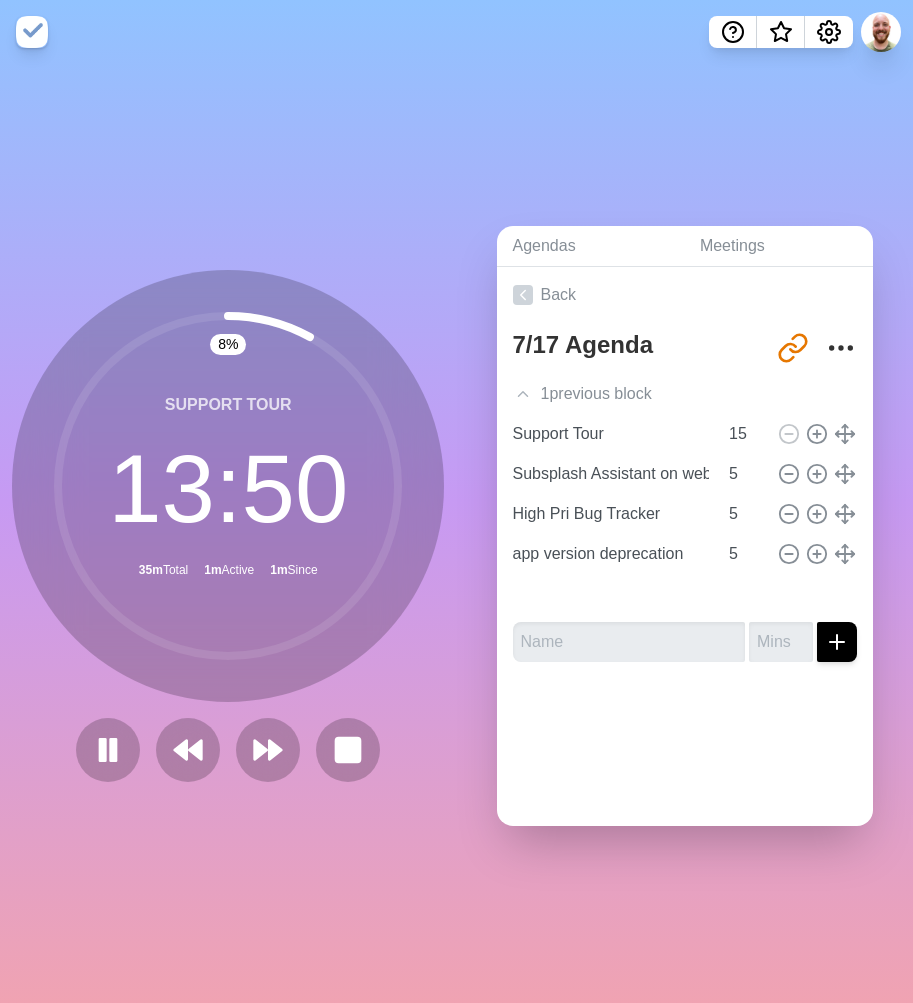 type on "Subsplash Assistant on website" 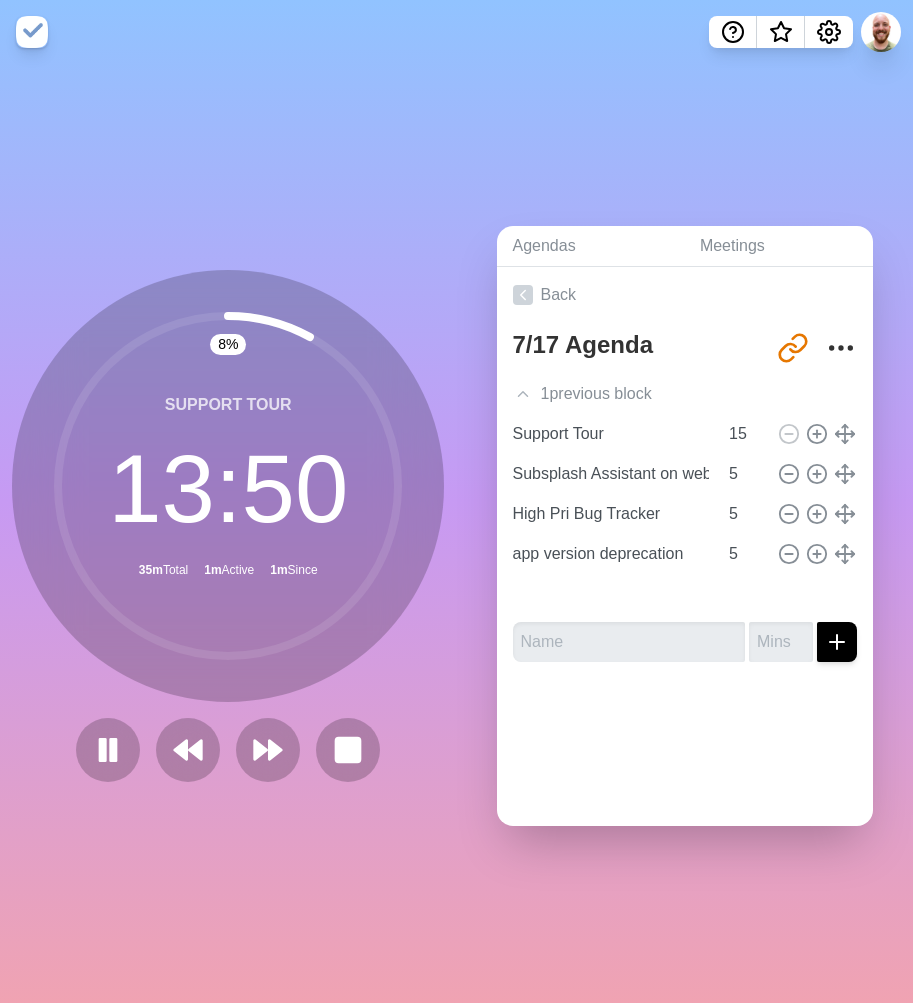 type on "5" 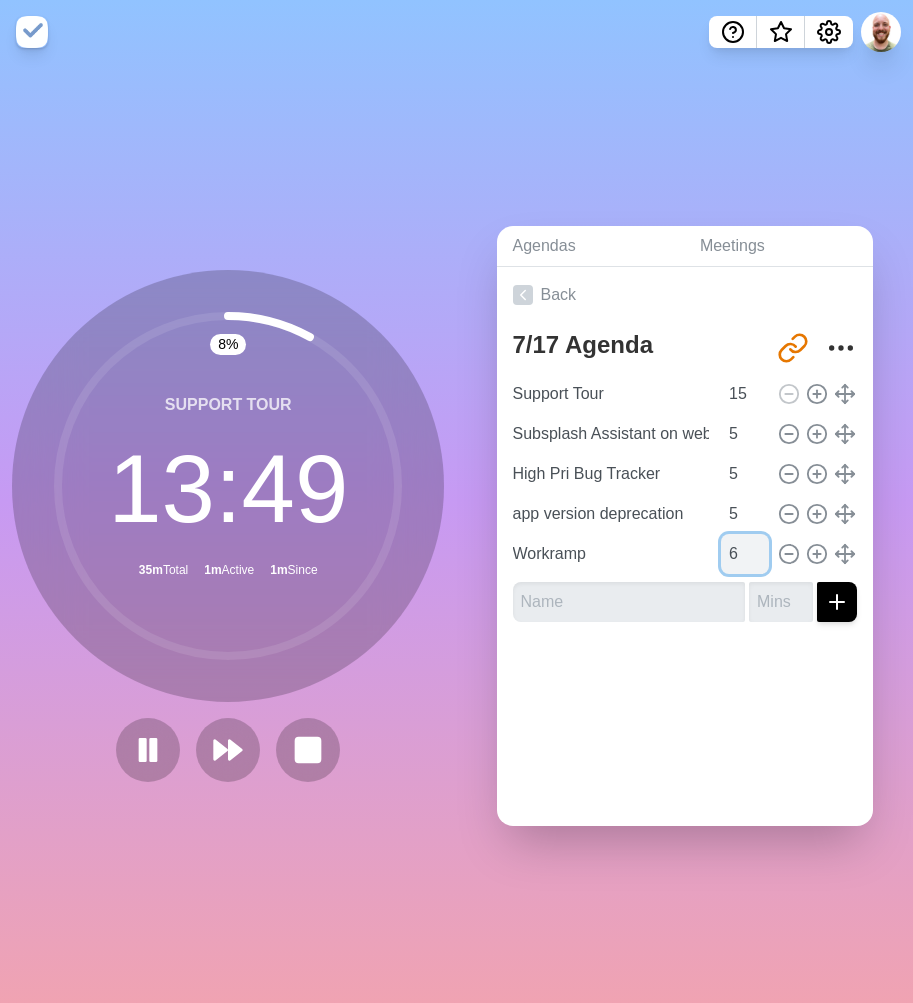 click on "6" at bounding box center (745, 554) 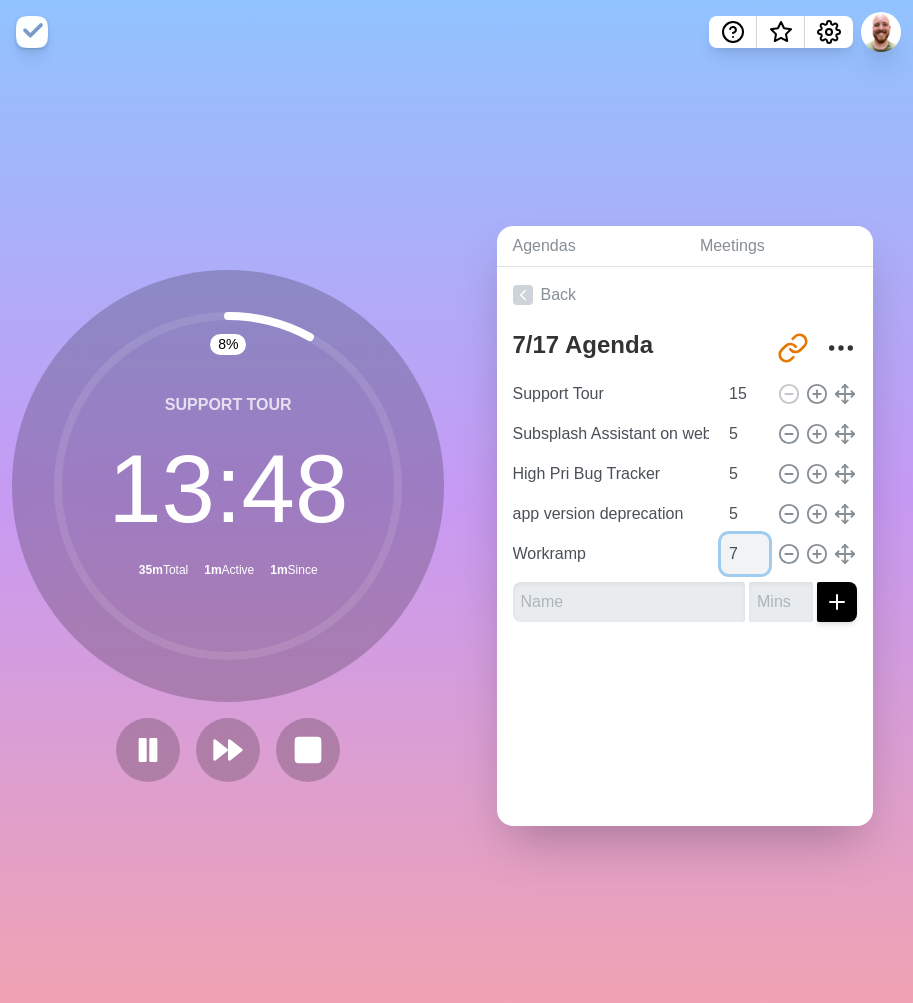 click on "7" at bounding box center (745, 554) 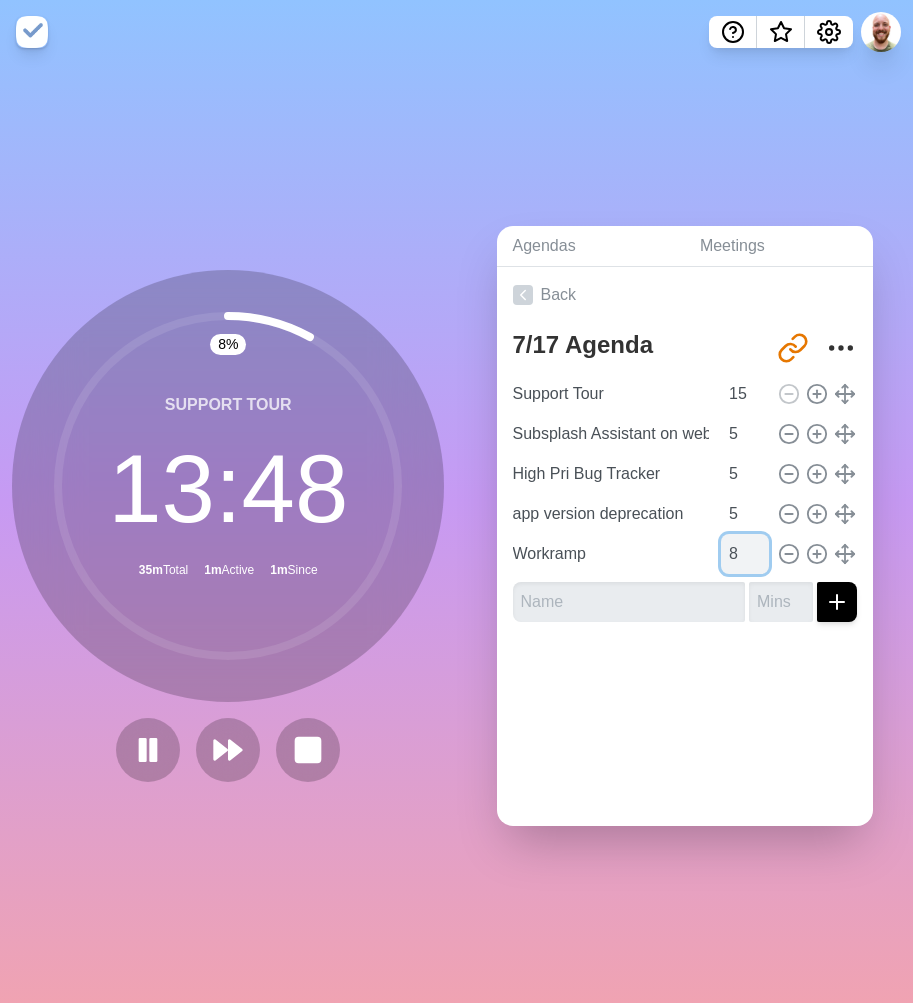 click on "8" at bounding box center (745, 554) 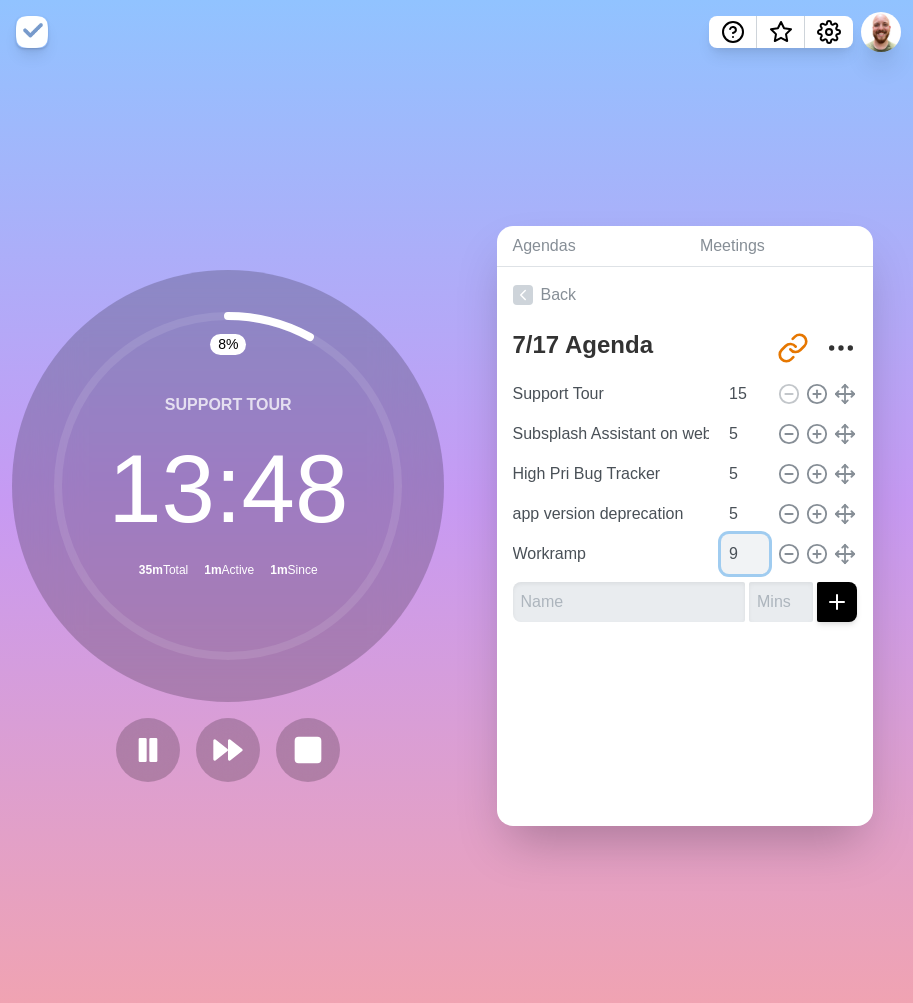 click on "9" at bounding box center [745, 554] 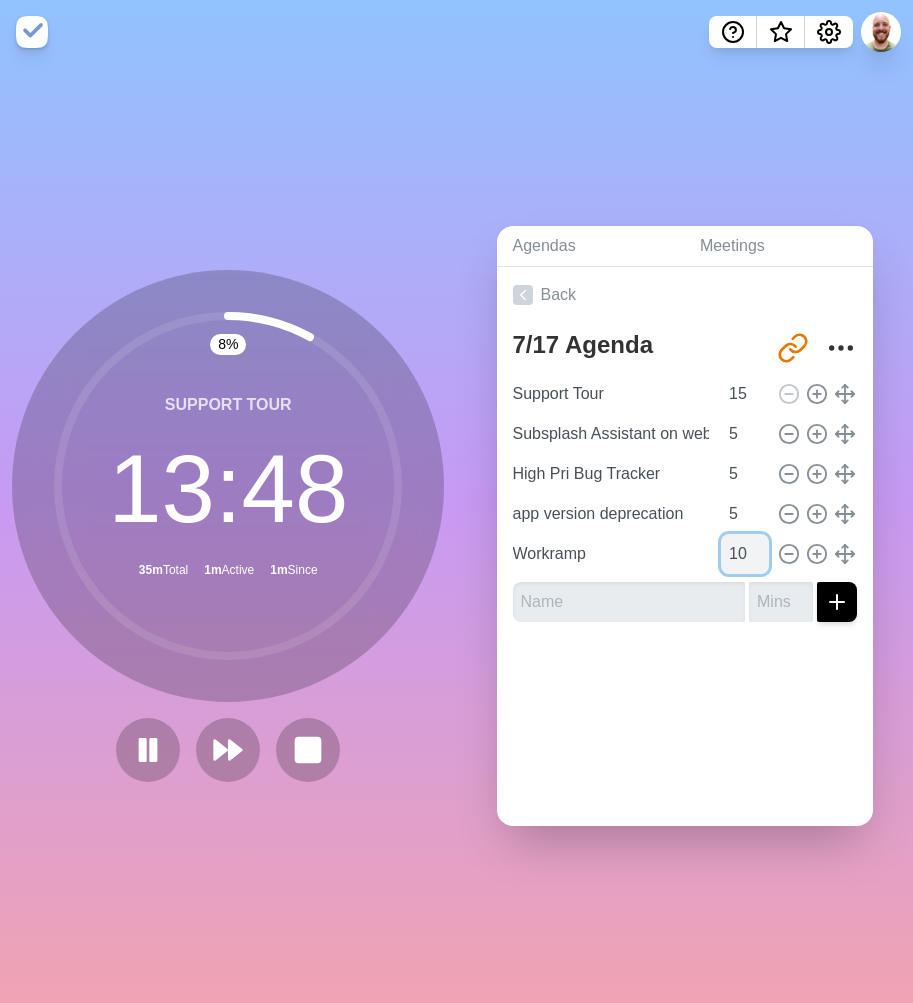 type on "10" 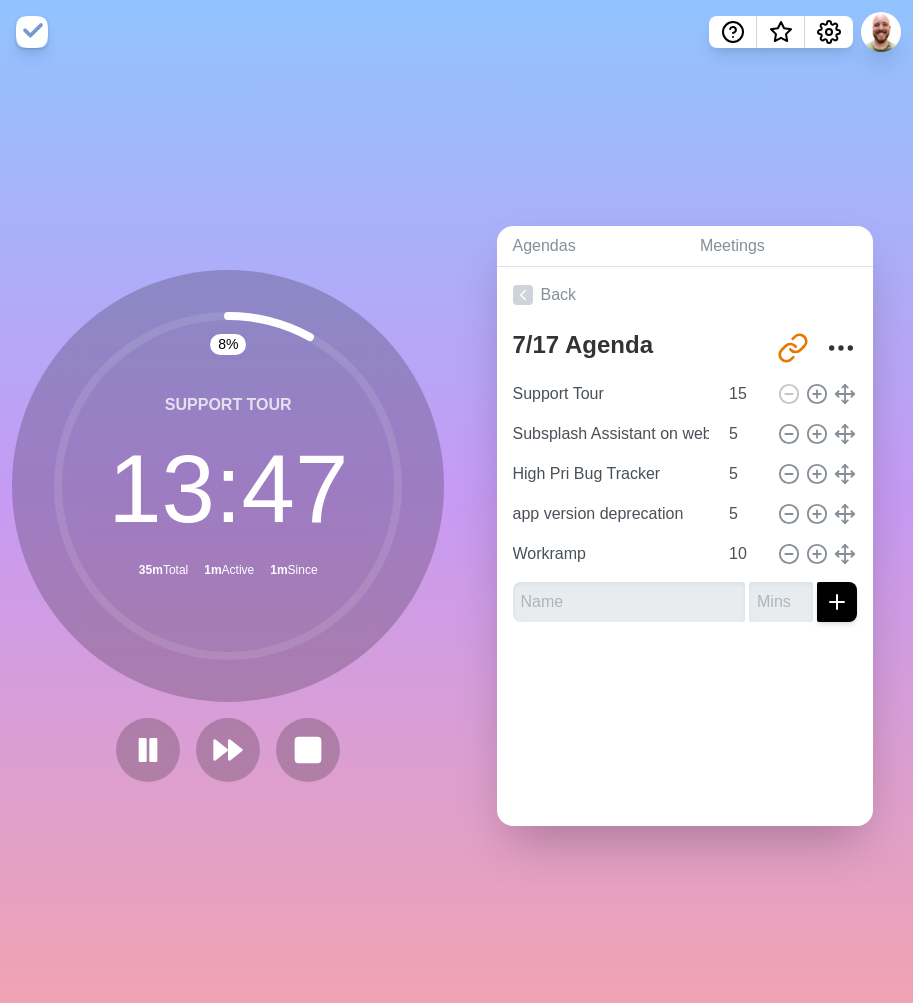 click 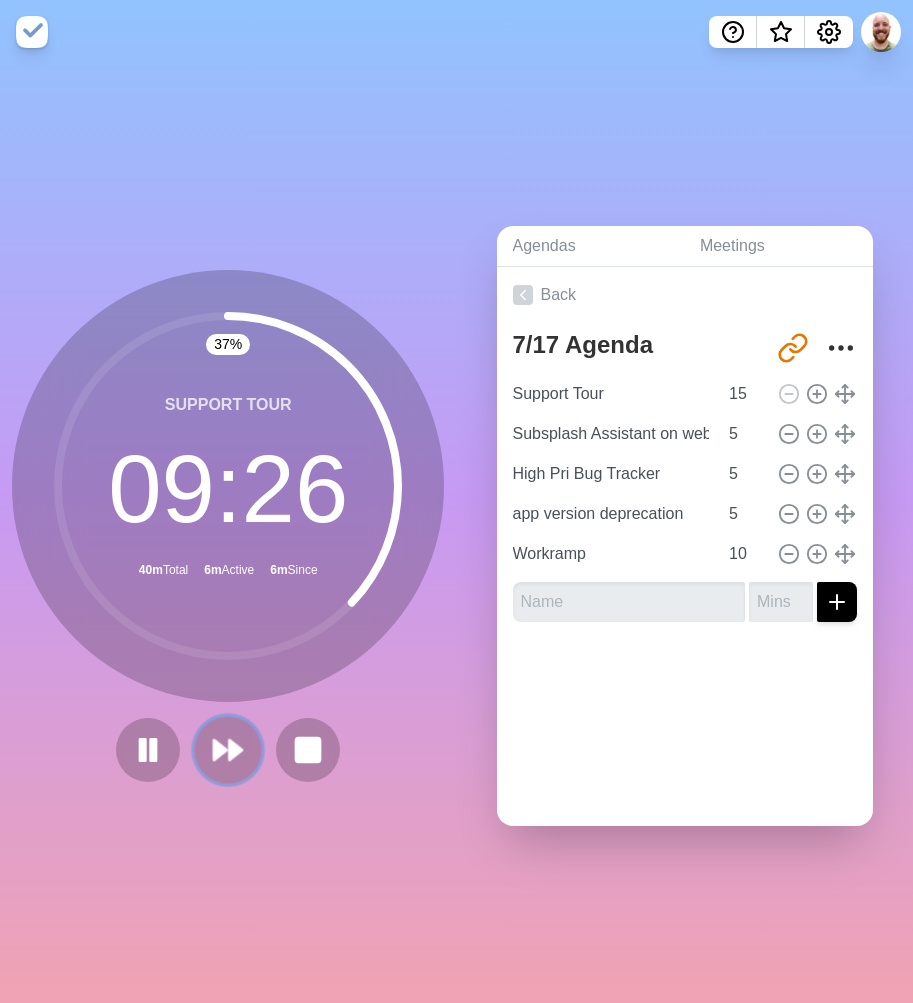 click 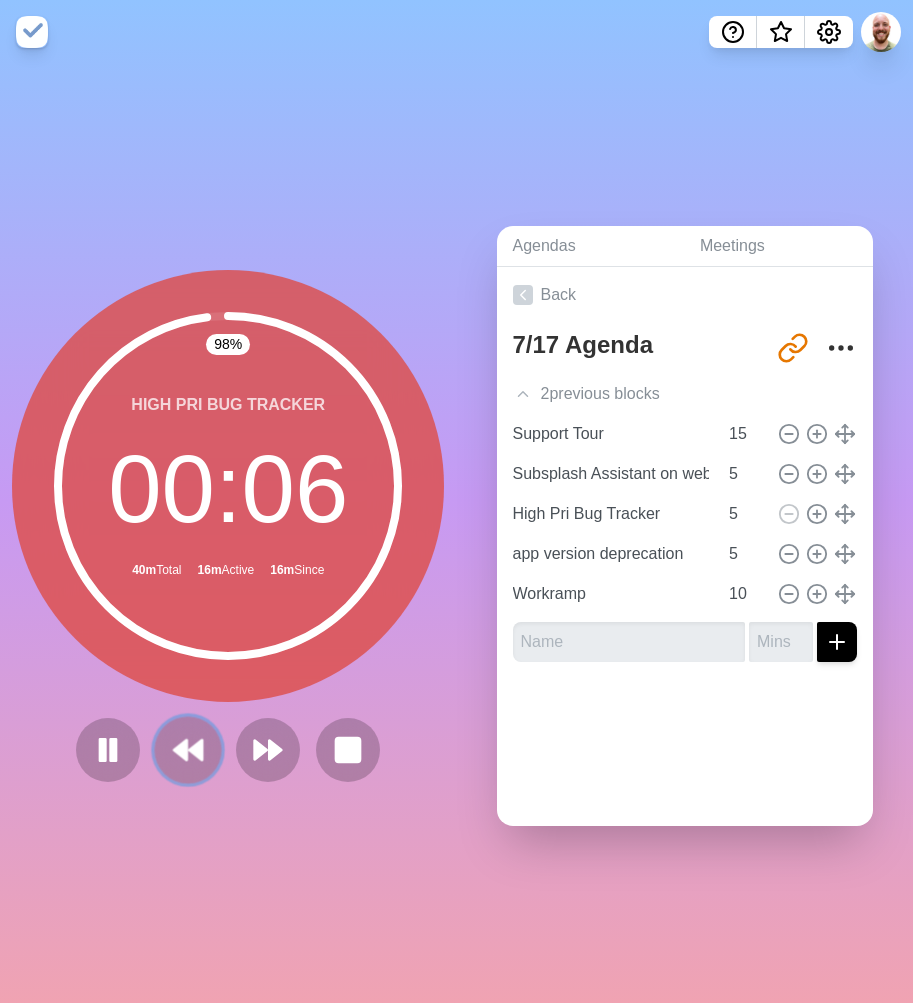 click 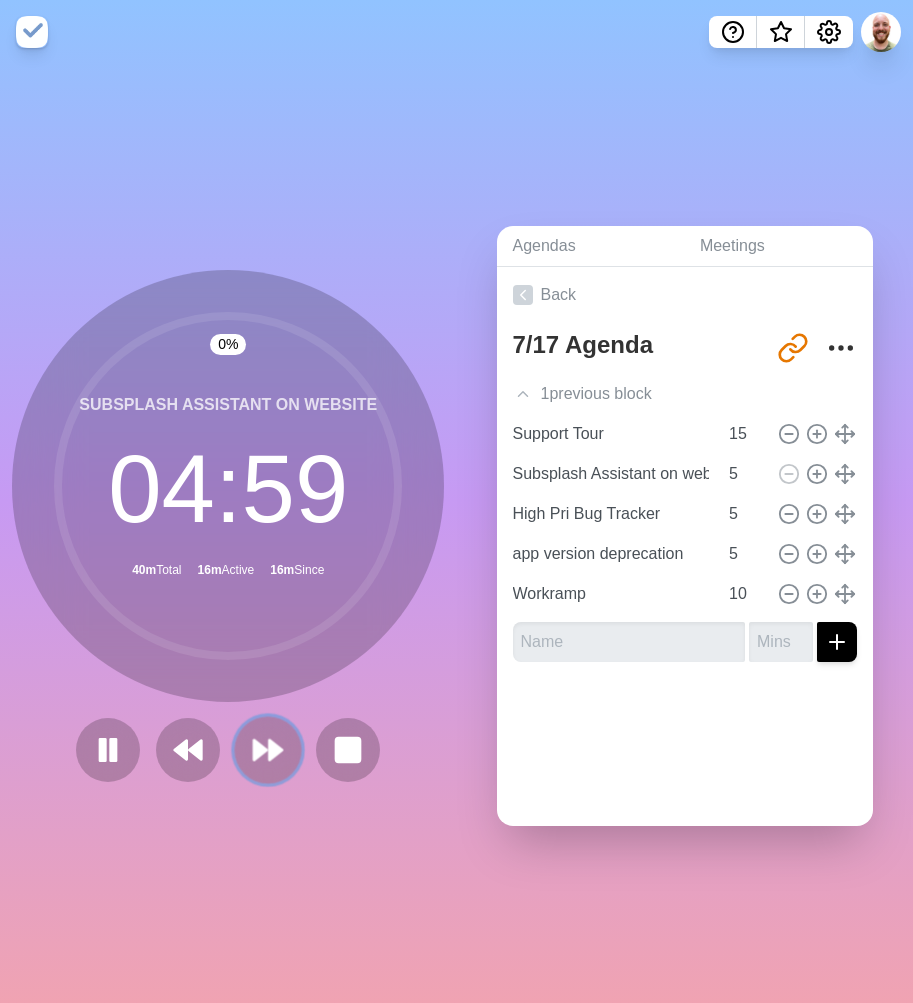 click 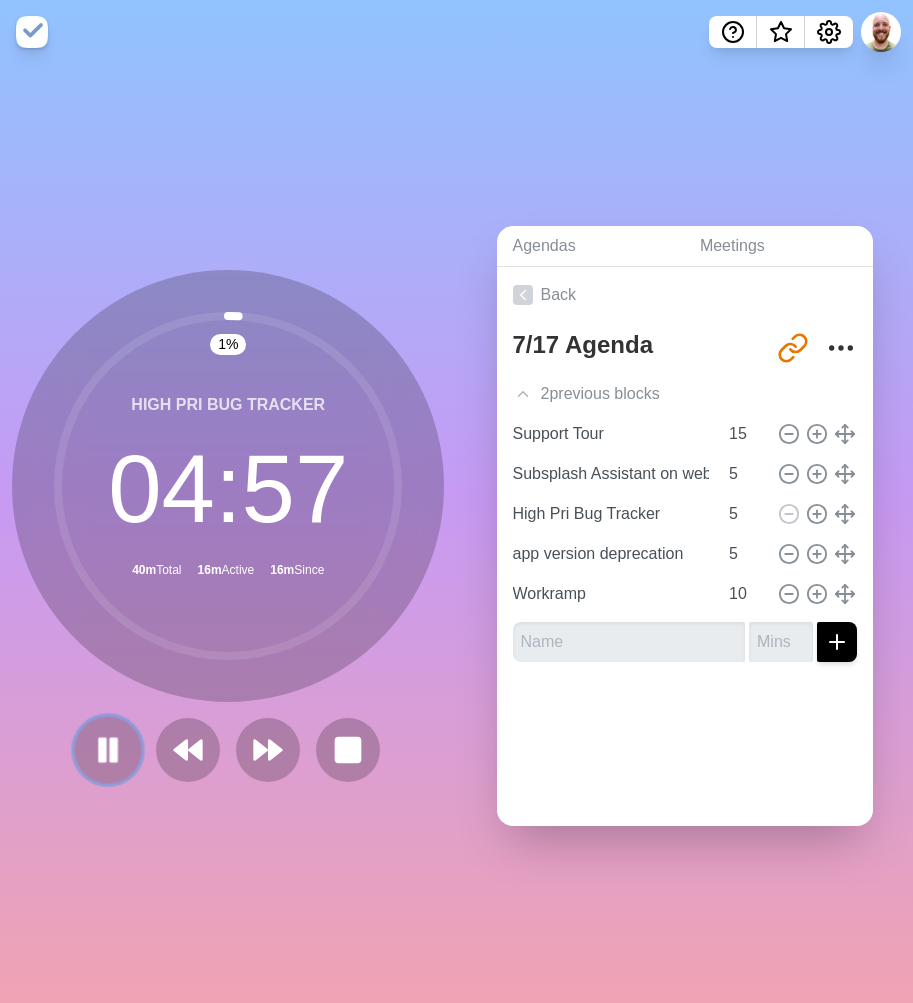 click 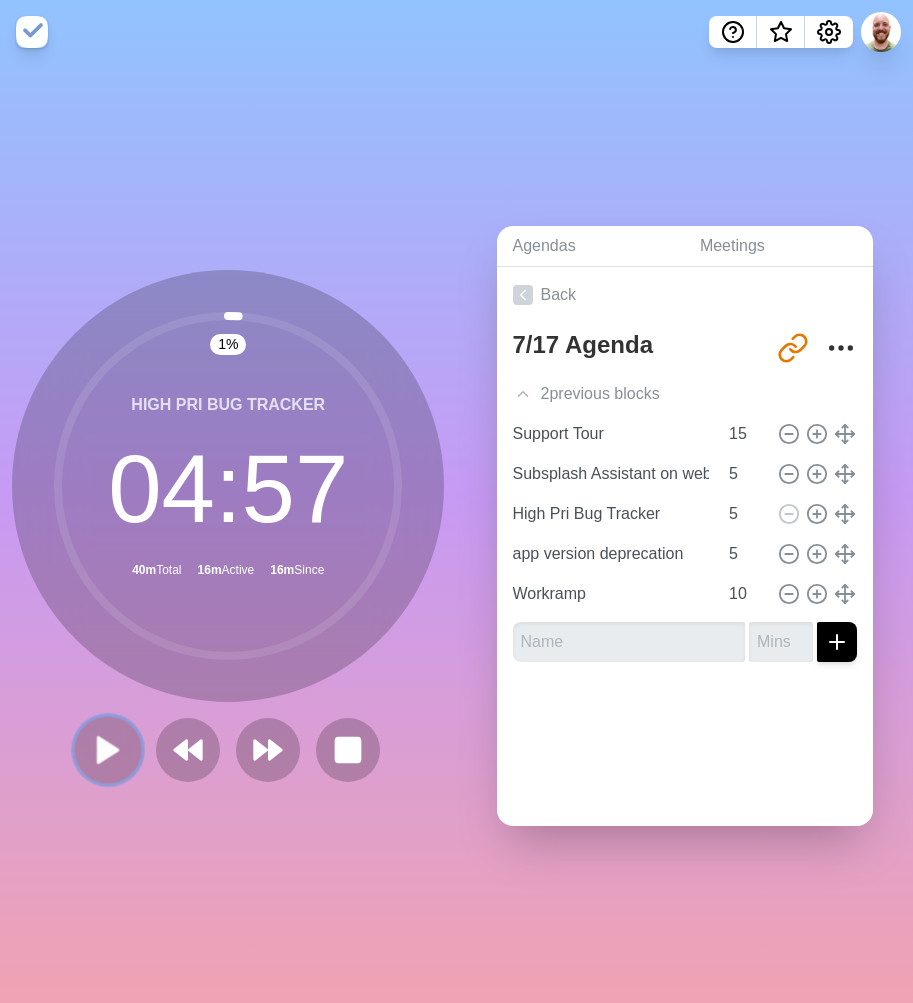click 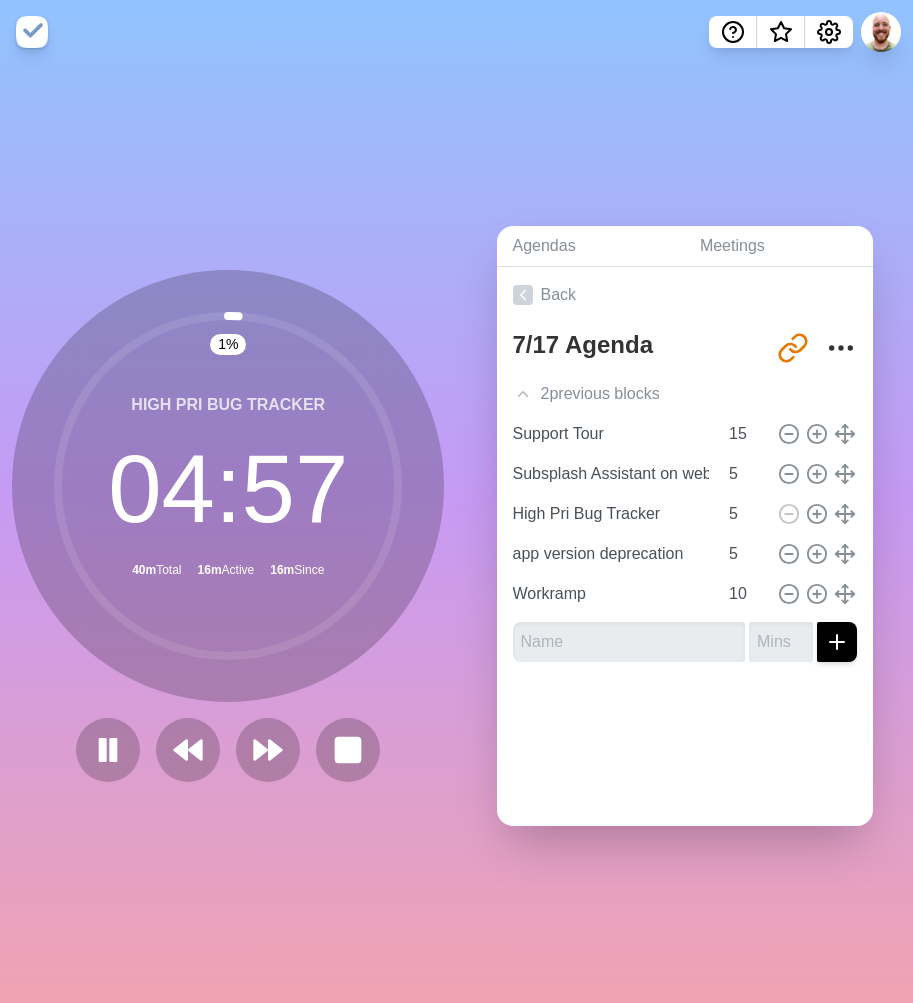 click on "Agendas   Meetings
Back     7/17 Agenda   [URL][DOMAIN_NAME]           2  previous block
s   Support Tour   15       Subsplash Assistant on website   5       High Pri Bug Tracker   5       app version deprecation   5       Workramp   10" at bounding box center [685, 533] 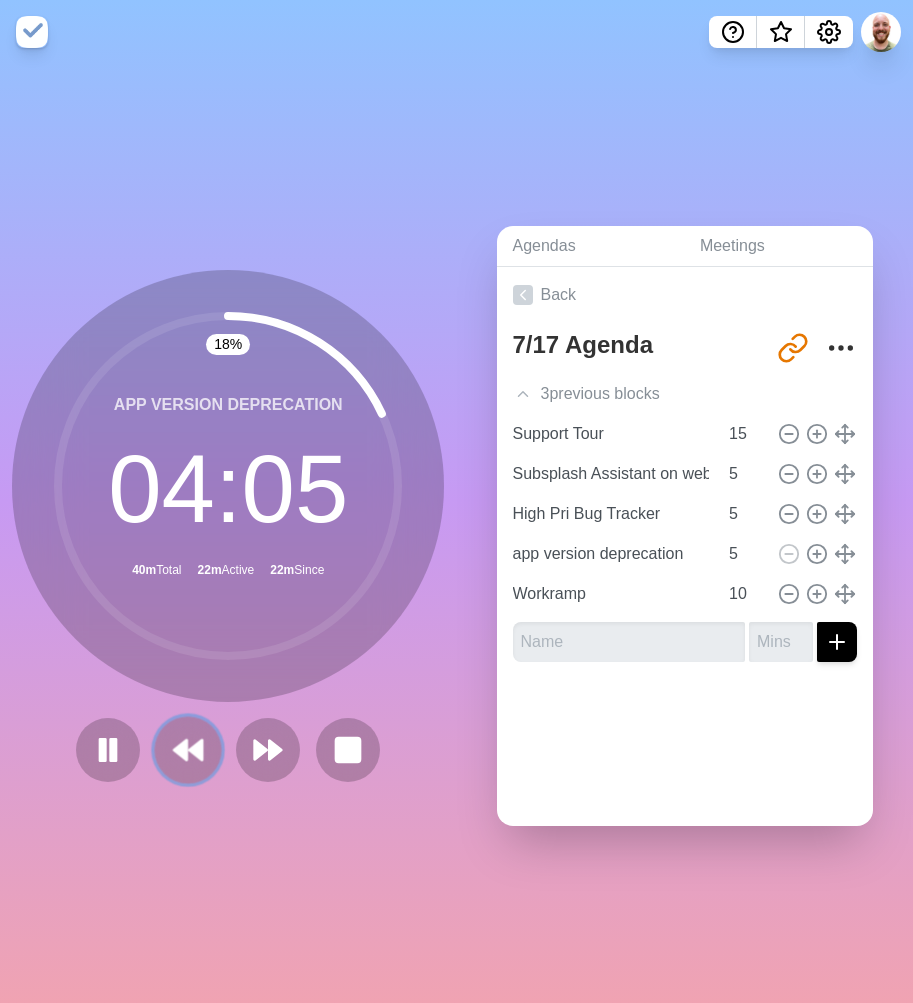 click 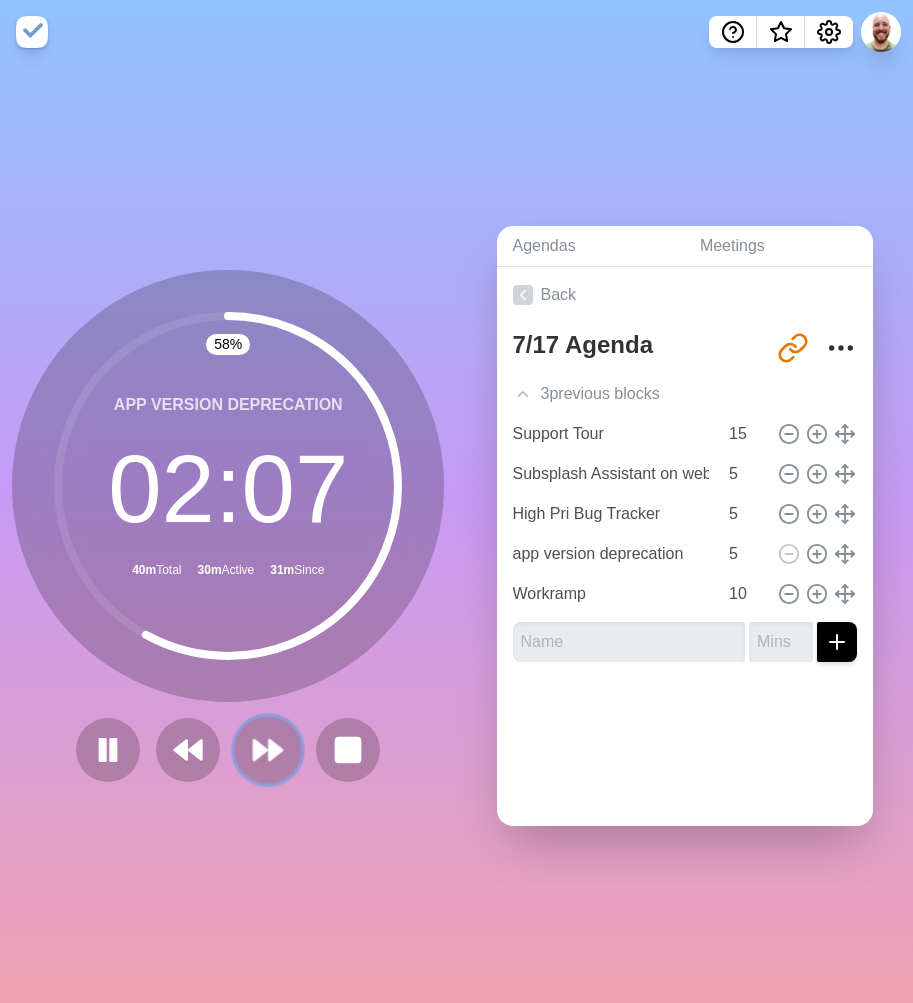 click 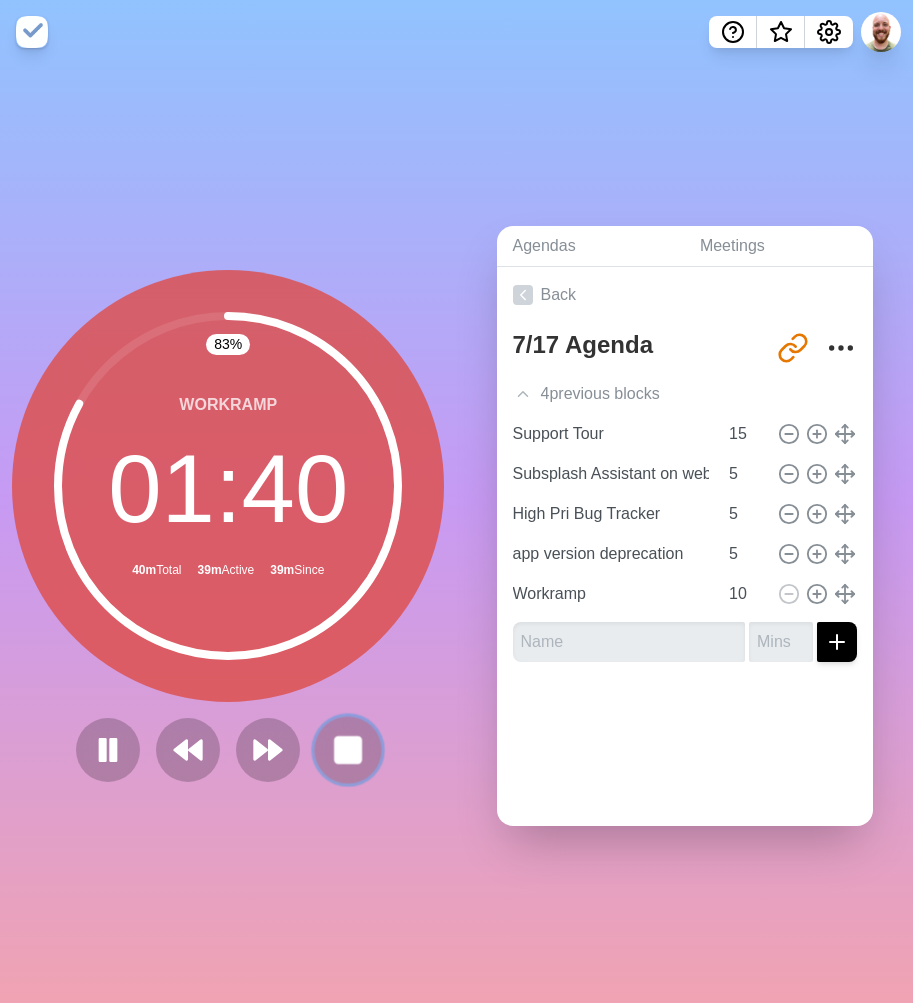 click 